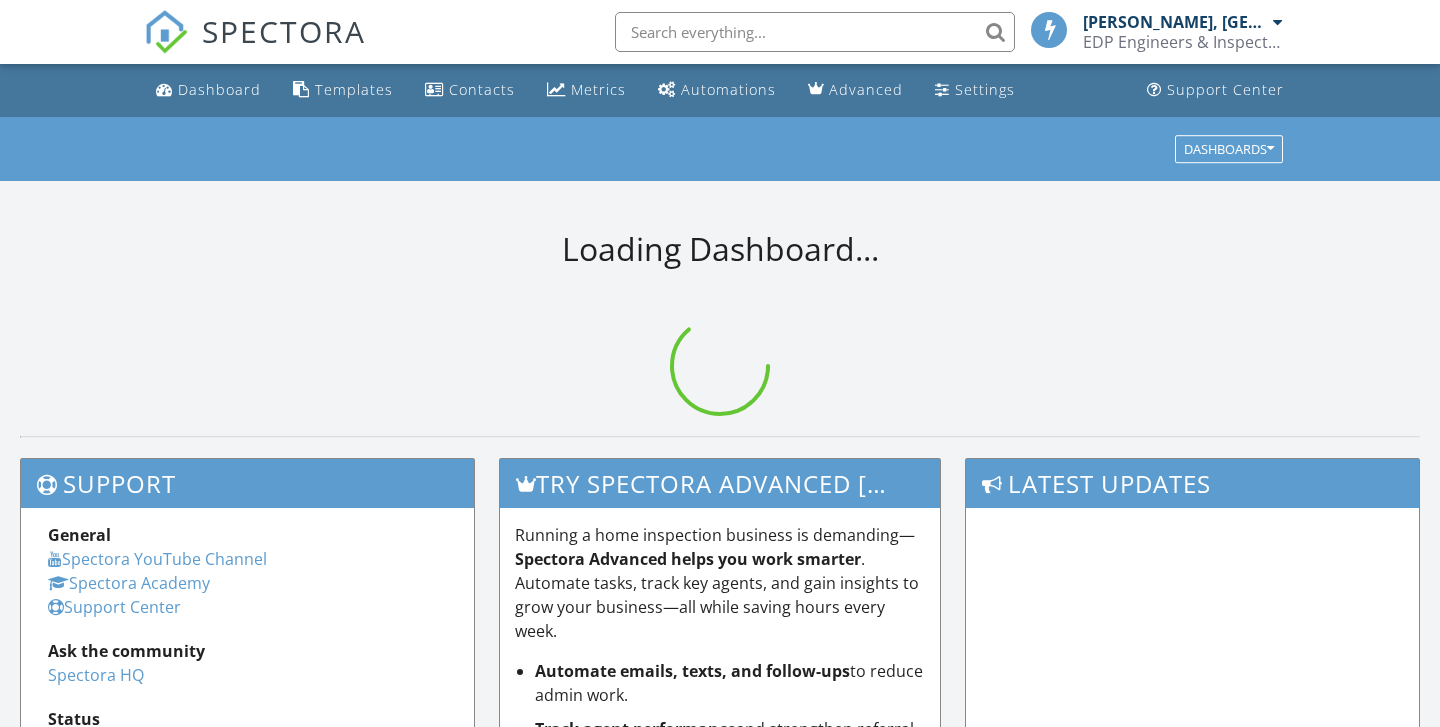 scroll, scrollTop: 0, scrollLeft: 0, axis: both 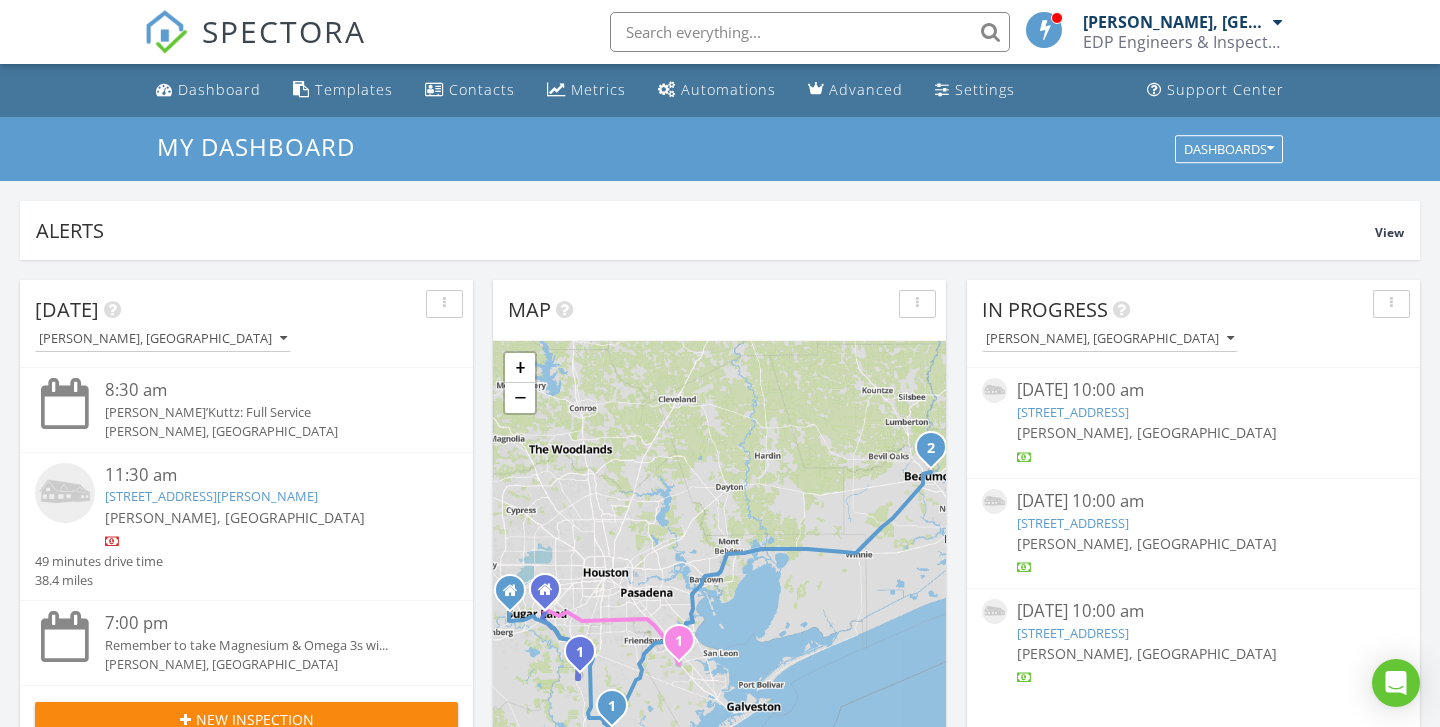 click at bounding box center [810, 32] 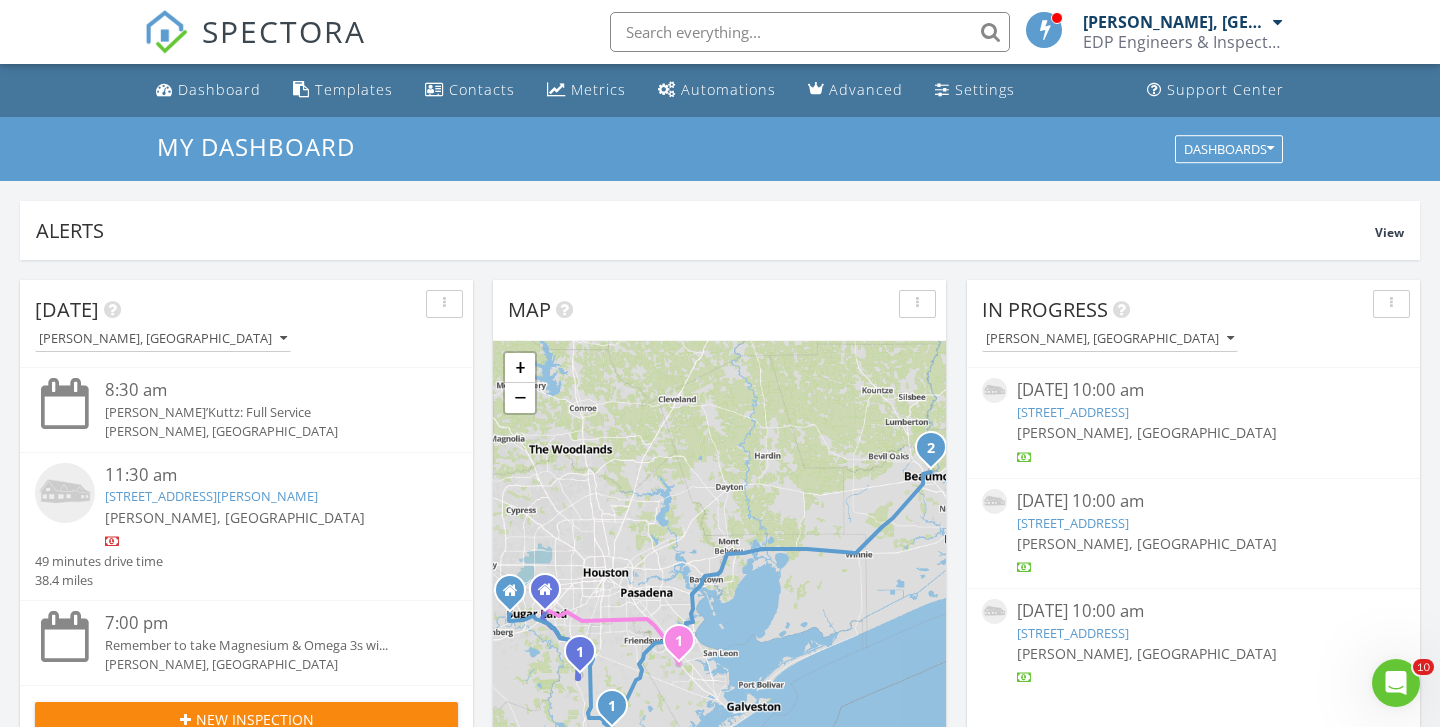 scroll, scrollTop: 0, scrollLeft: 0, axis: both 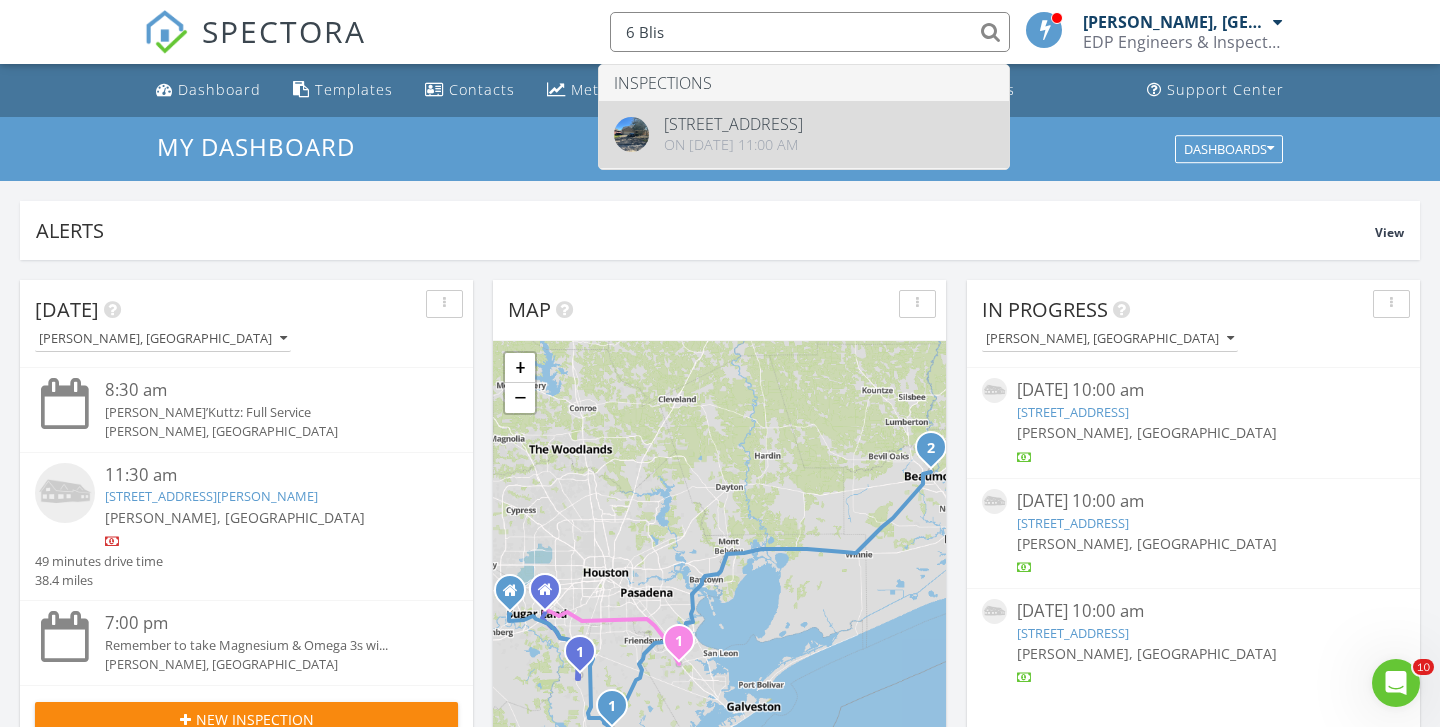 type on "6 Blis" 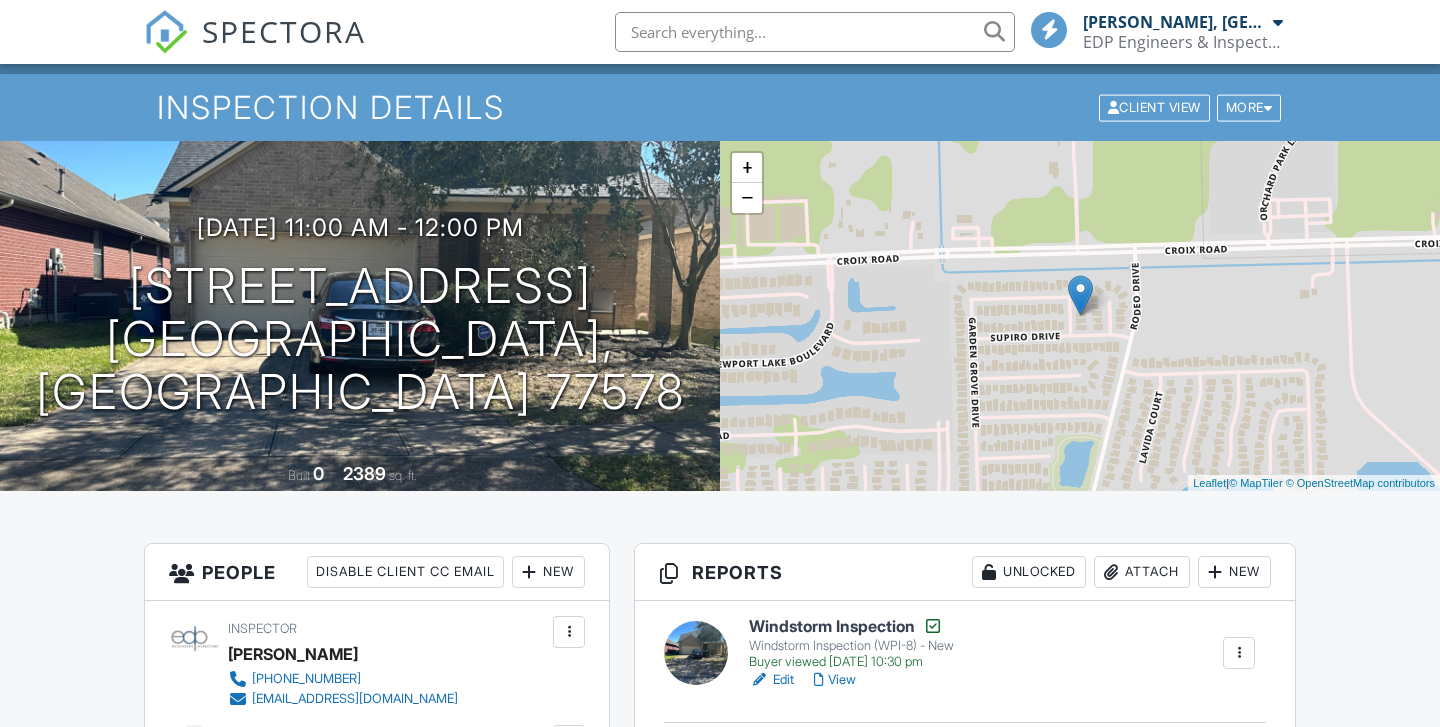 scroll, scrollTop: 112, scrollLeft: 0, axis: vertical 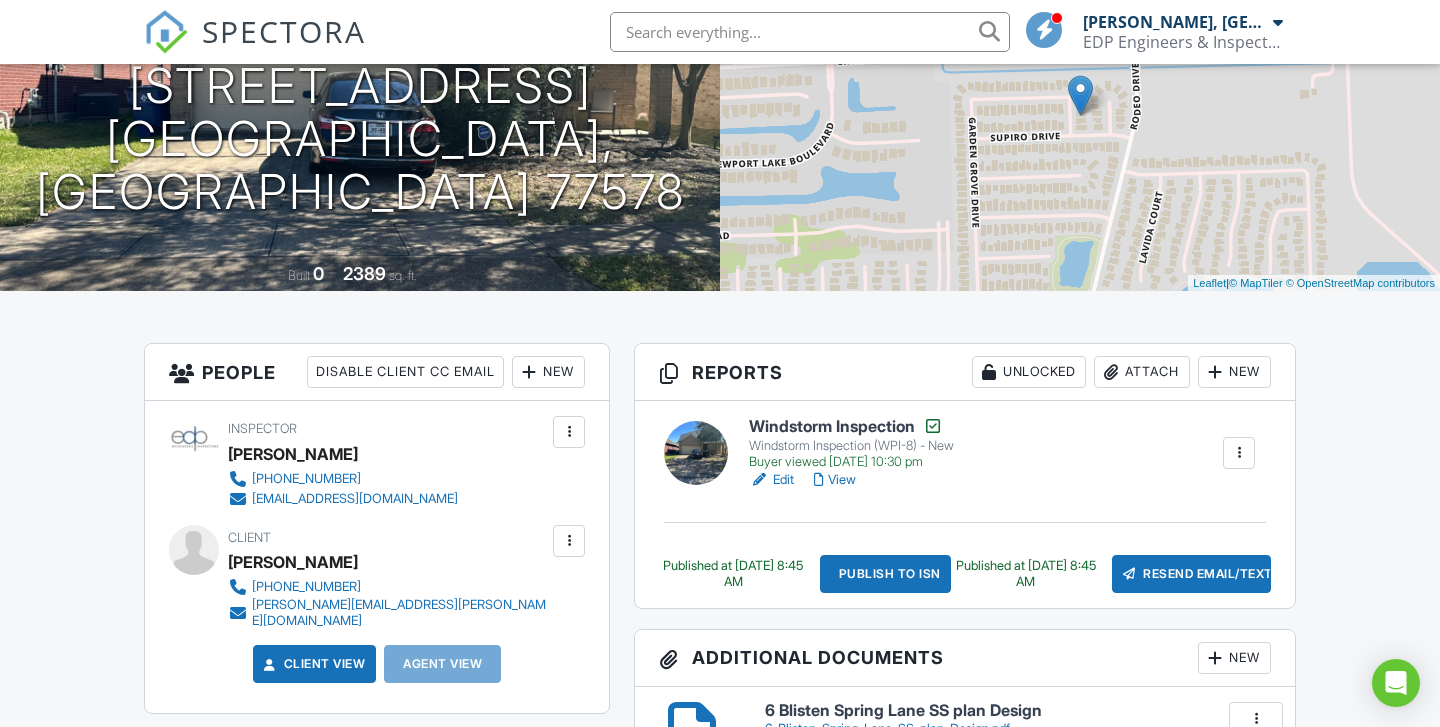 click on "View" at bounding box center [835, 480] 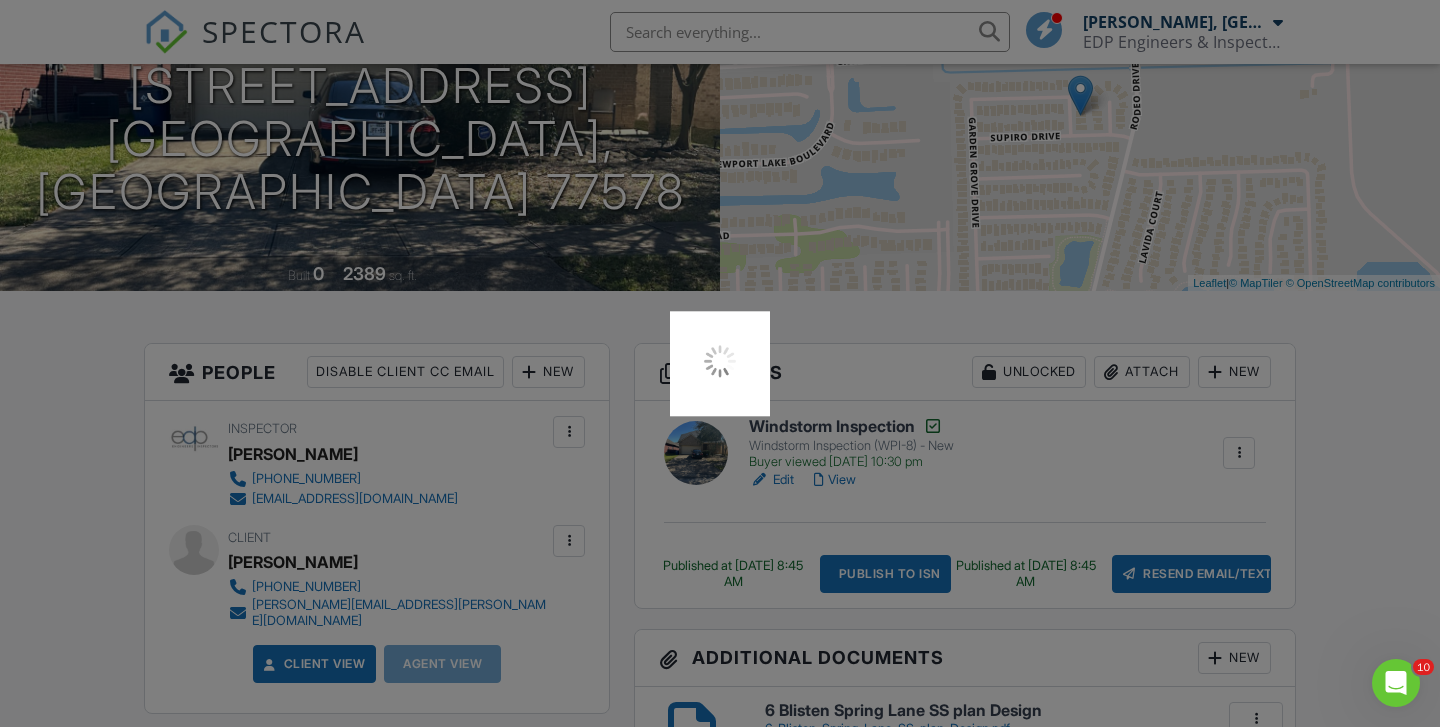 scroll, scrollTop: 0, scrollLeft: 0, axis: both 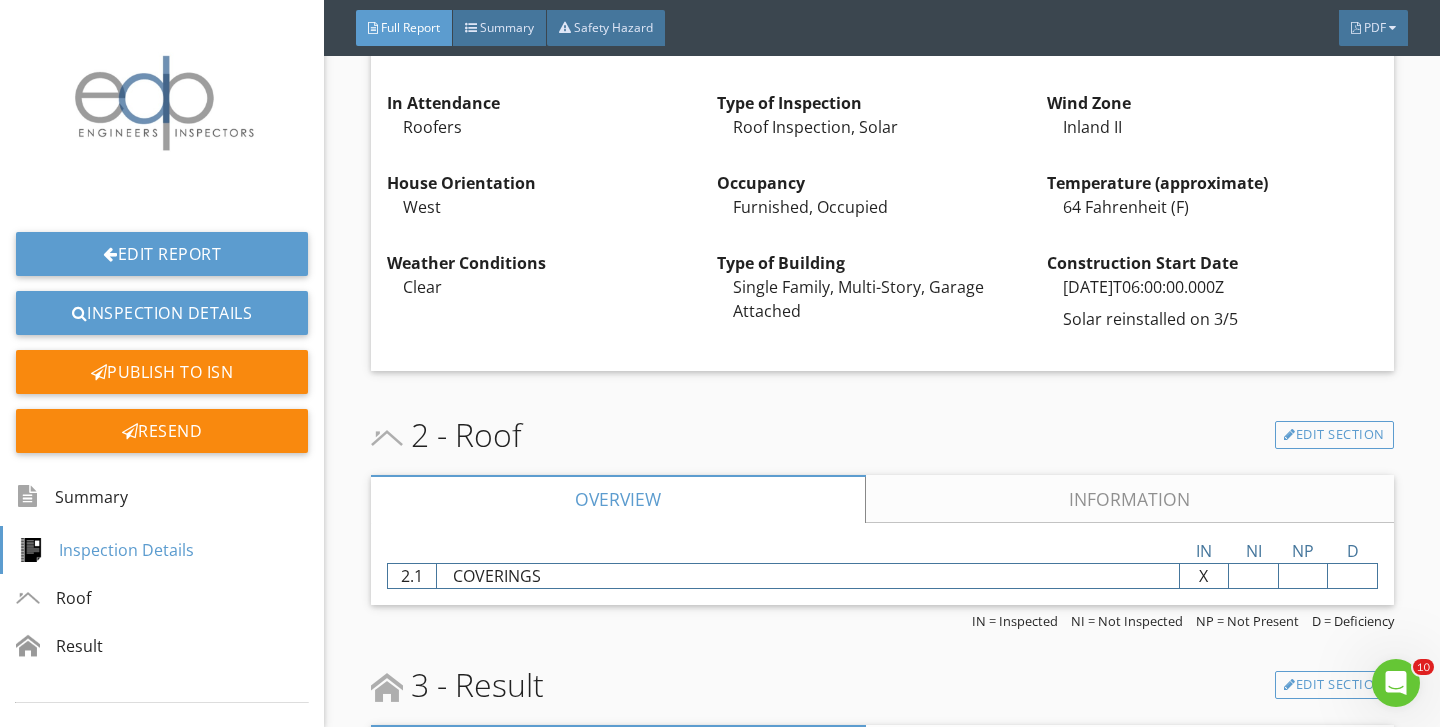 click on "Information" at bounding box center [1129, 499] 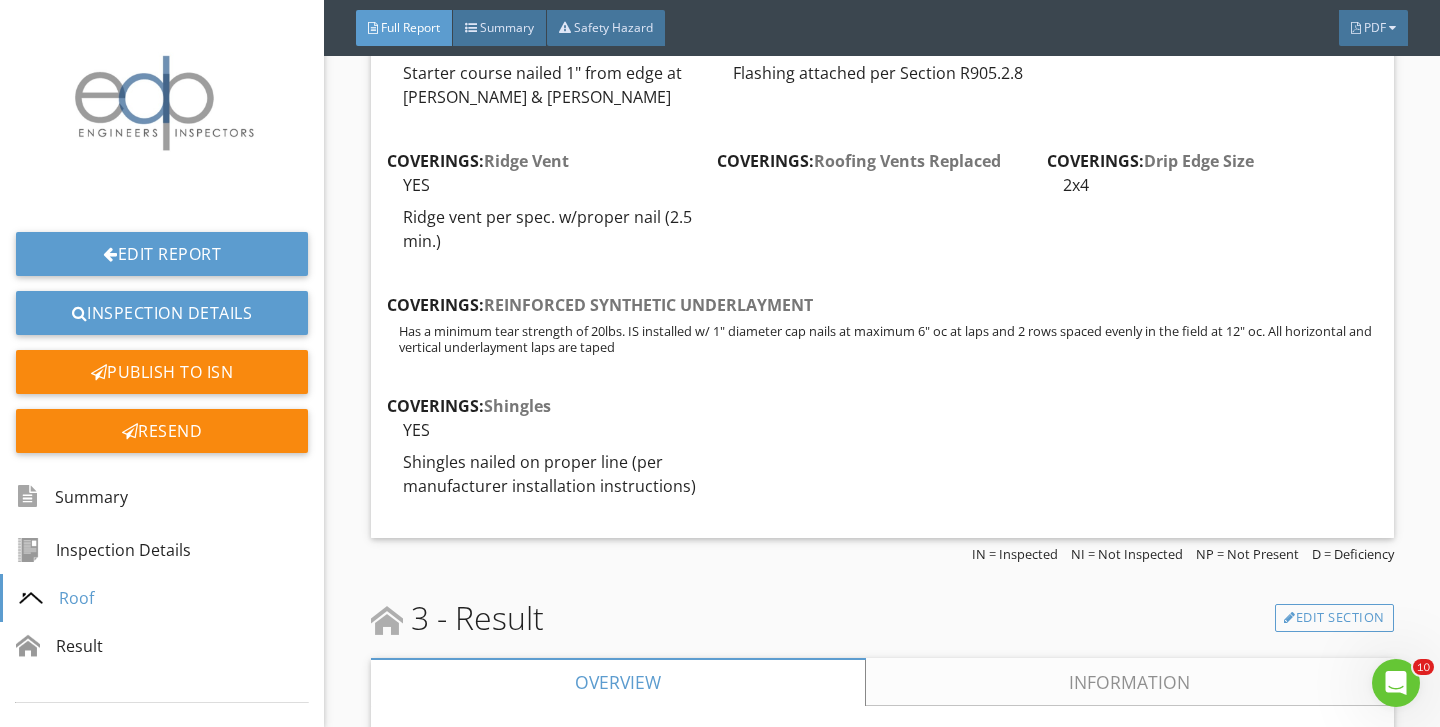 scroll, scrollTop: 1646, scrollLeft: 0, axis: vertical 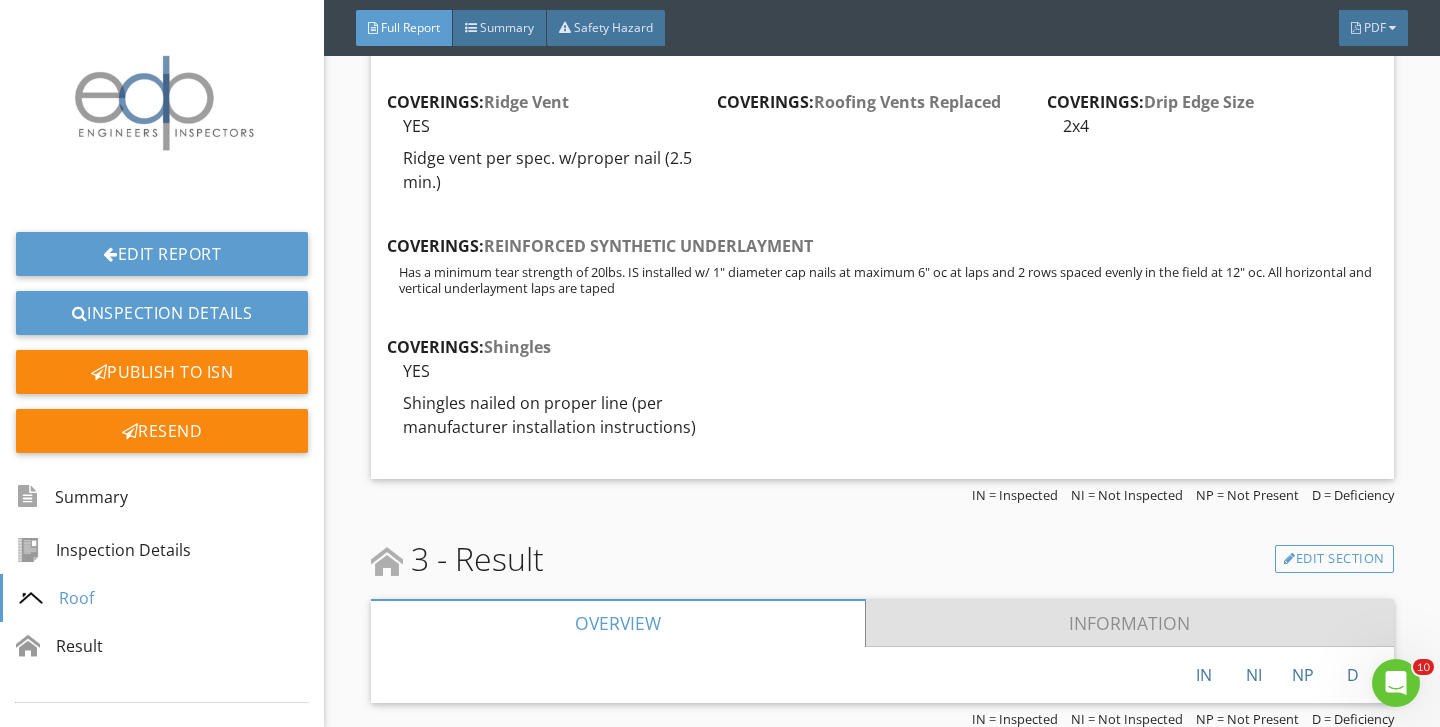 click on "Information" at bounding box center [1129, 623] 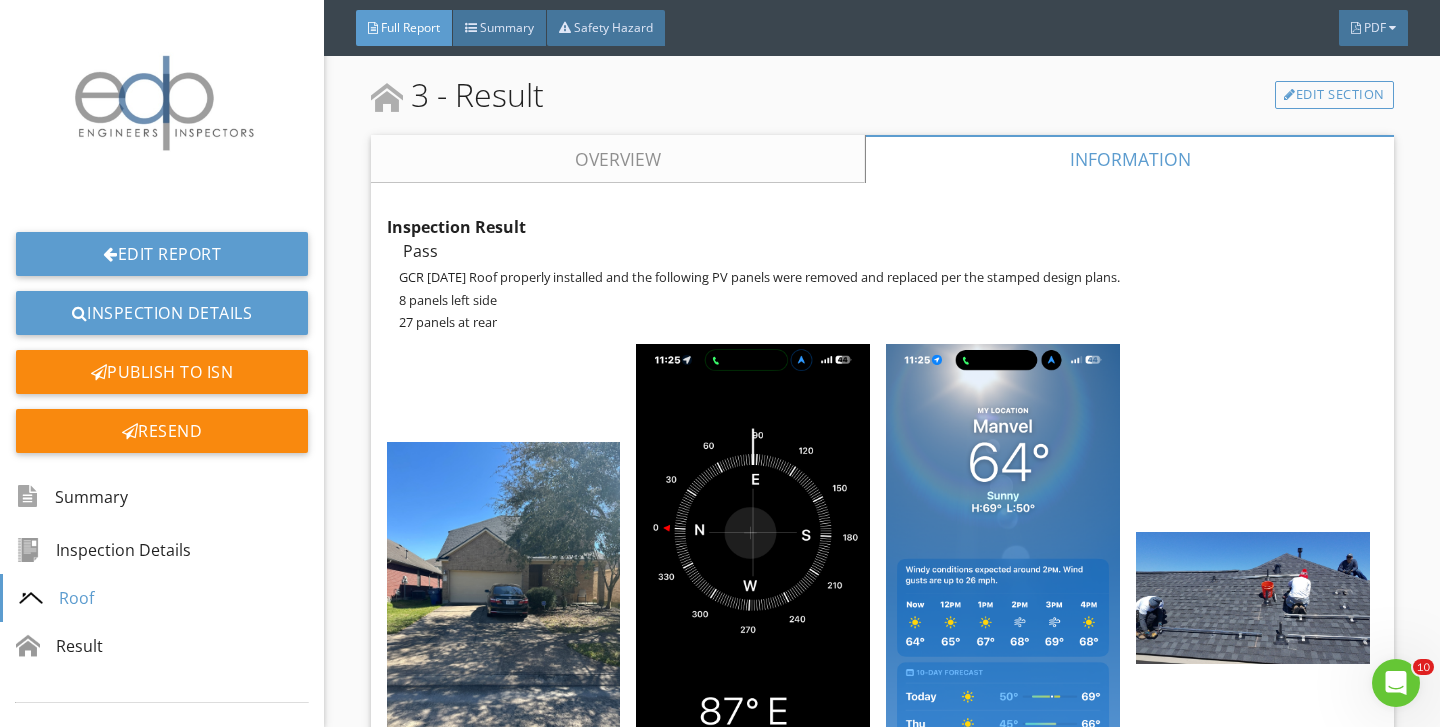 scroll, scrollTop: 2112, scrollLeft: 0, axis: vertical 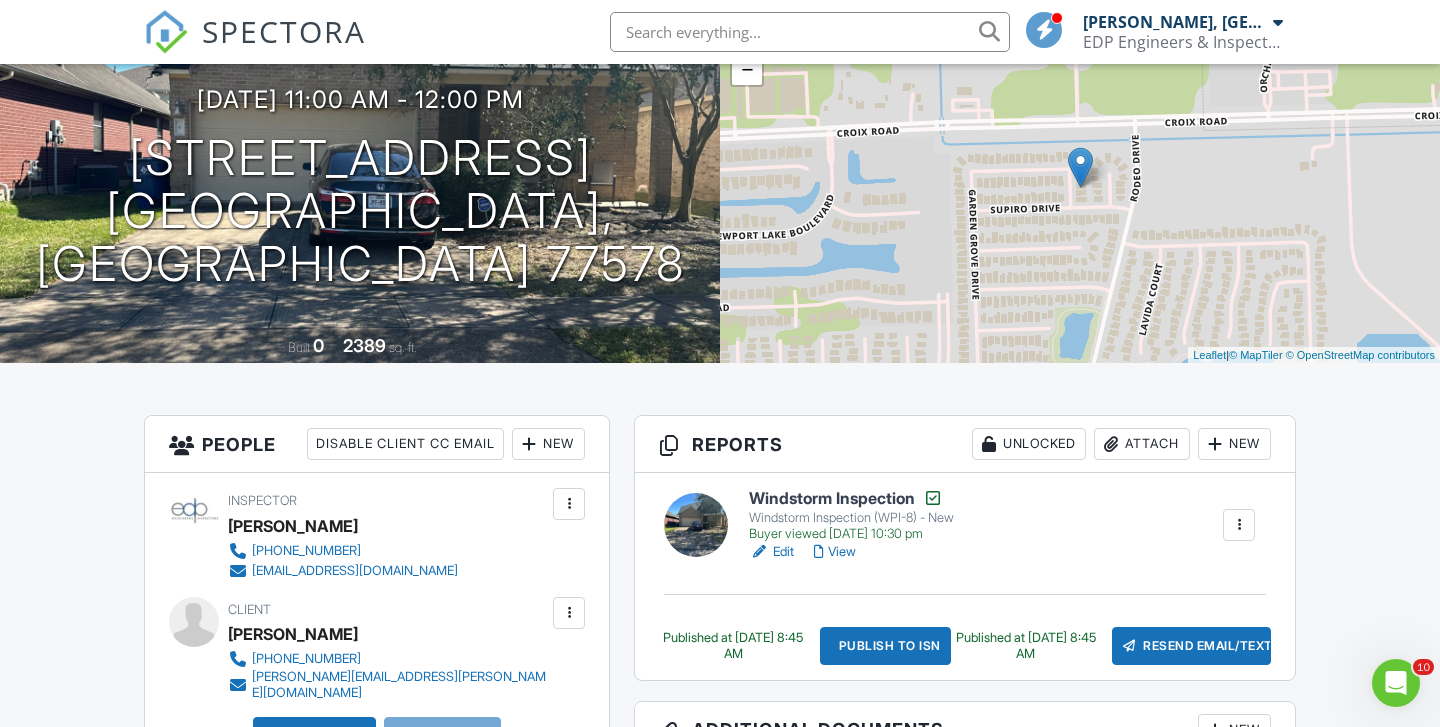 click on "View" at bounding box center [835, 552] 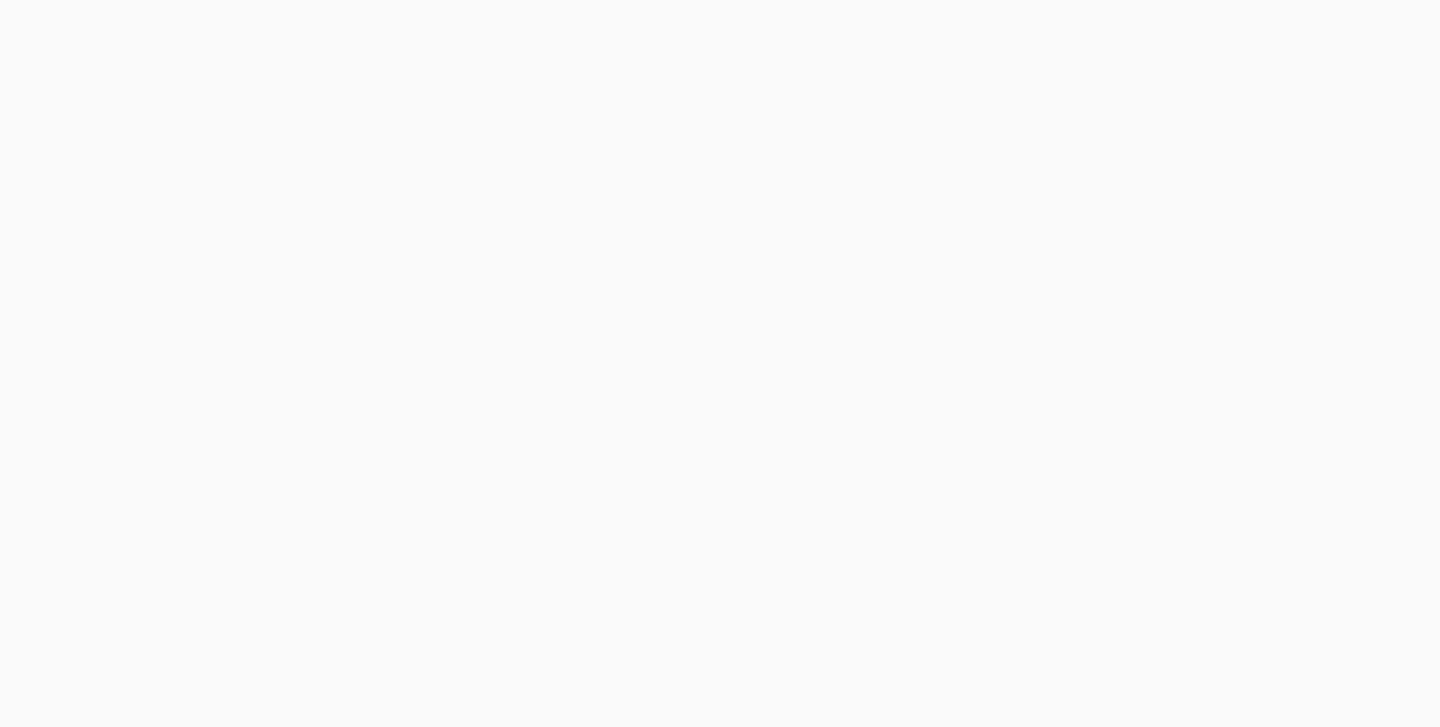 scroll, scrollTop: 0, scrollLeft: 0, axis: both 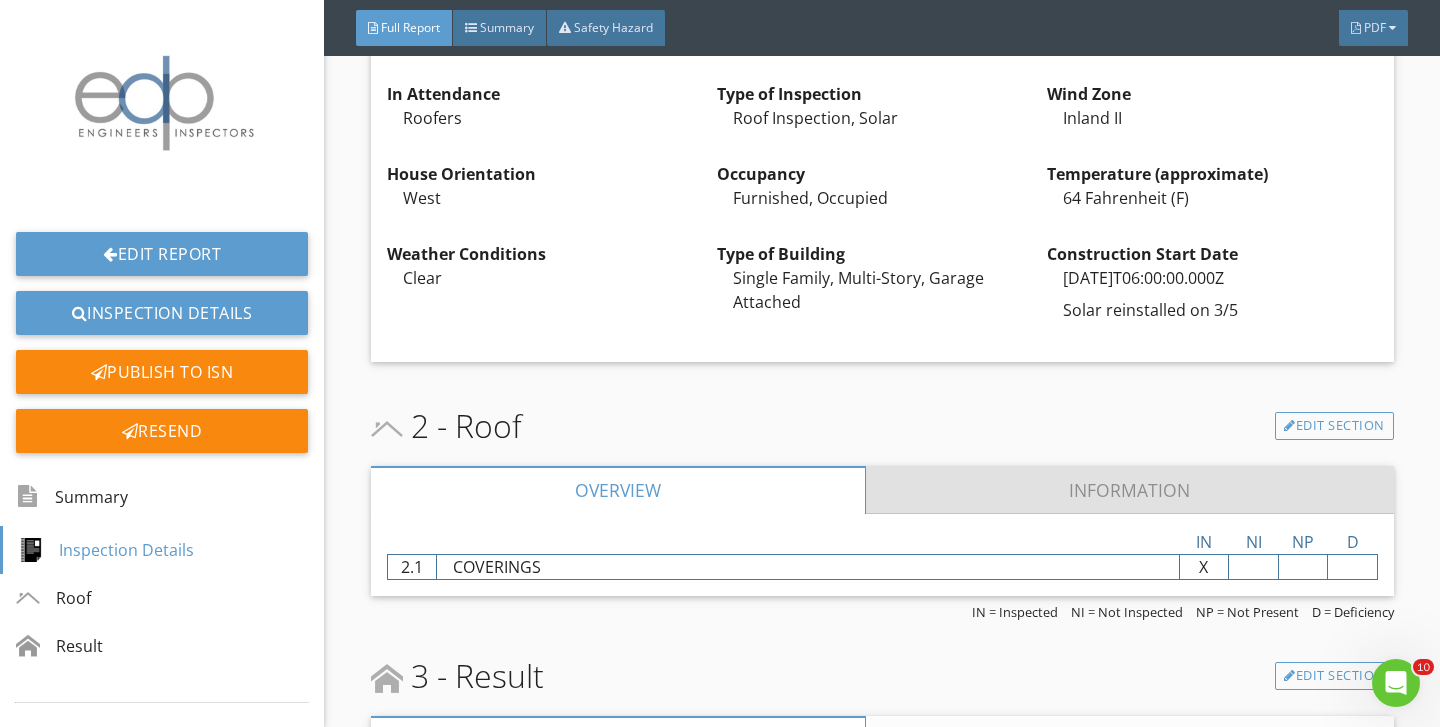 click on "Information" at bounding box center [1129, 490] 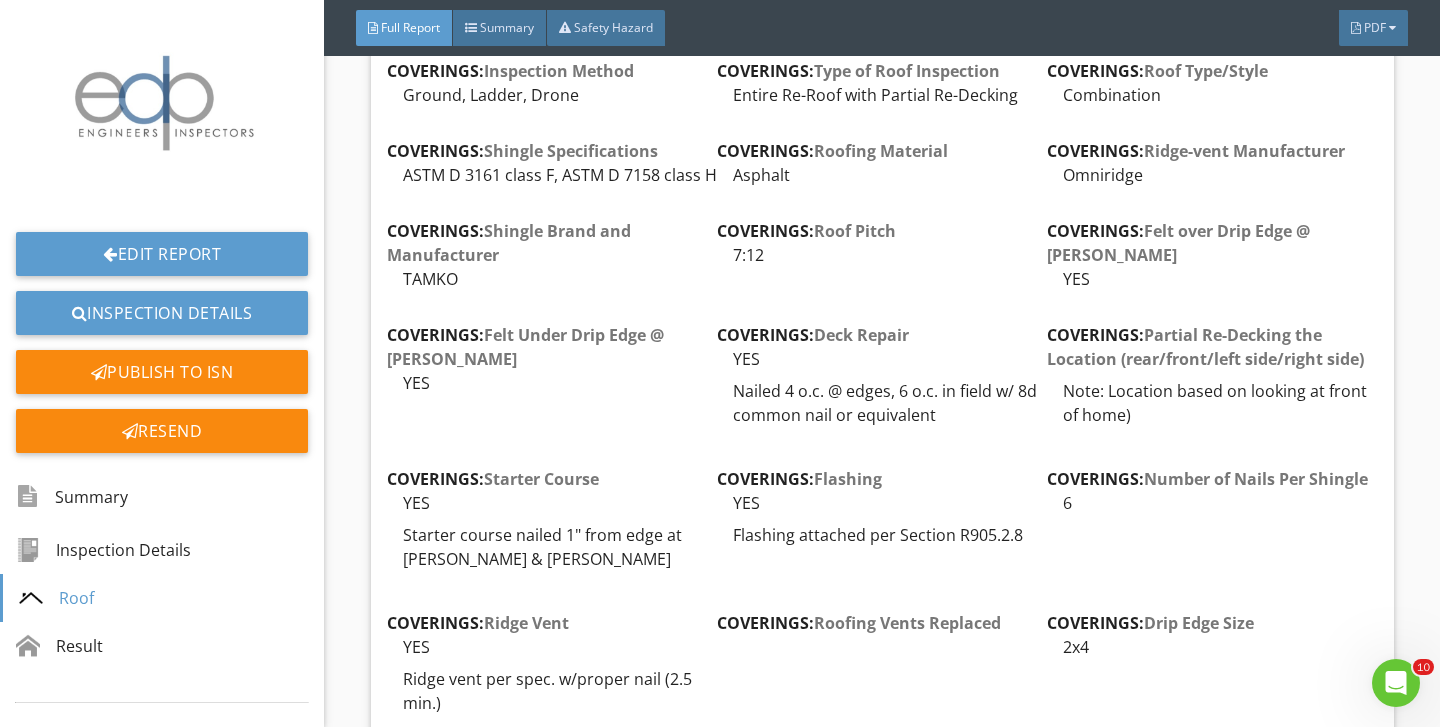 scroll, scrollTop: 1130, scrollLeft: 0, axis: vertical 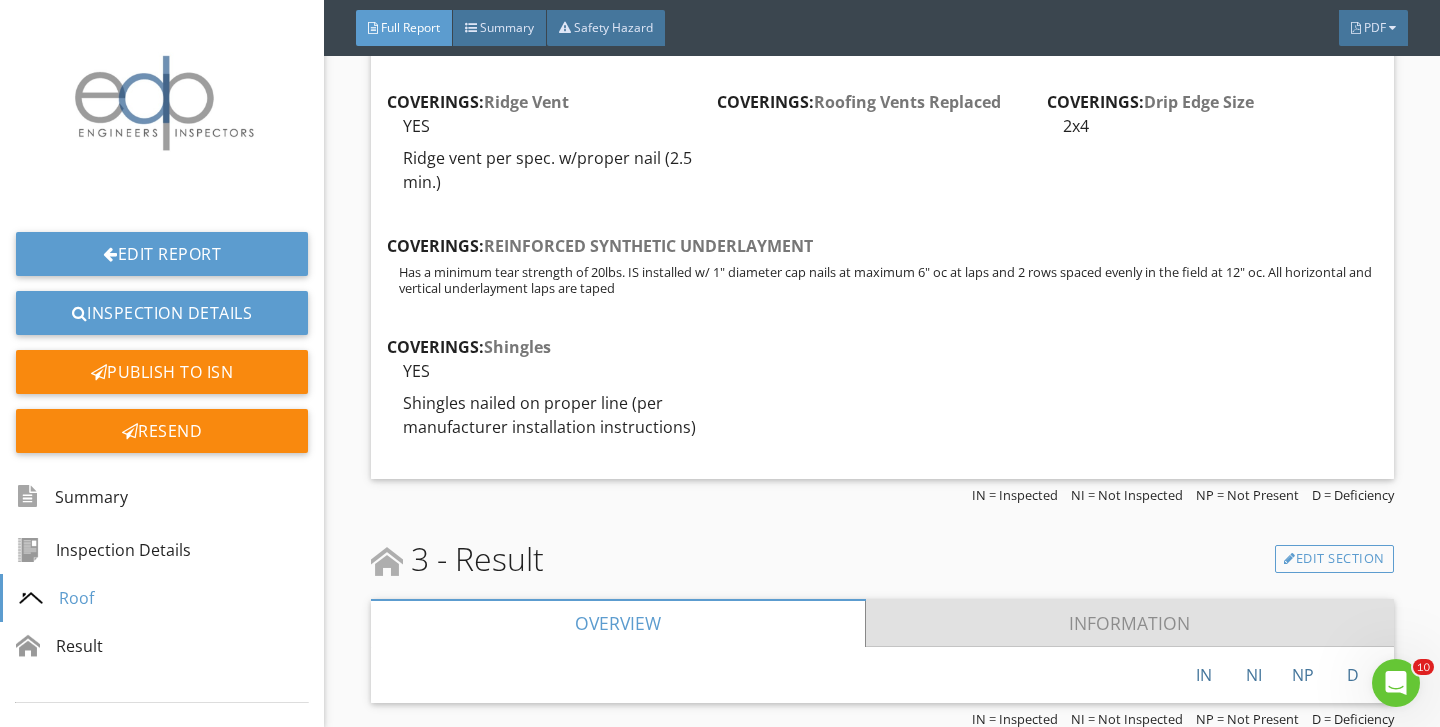 click on "Information" at bounding box center [1129, 623] 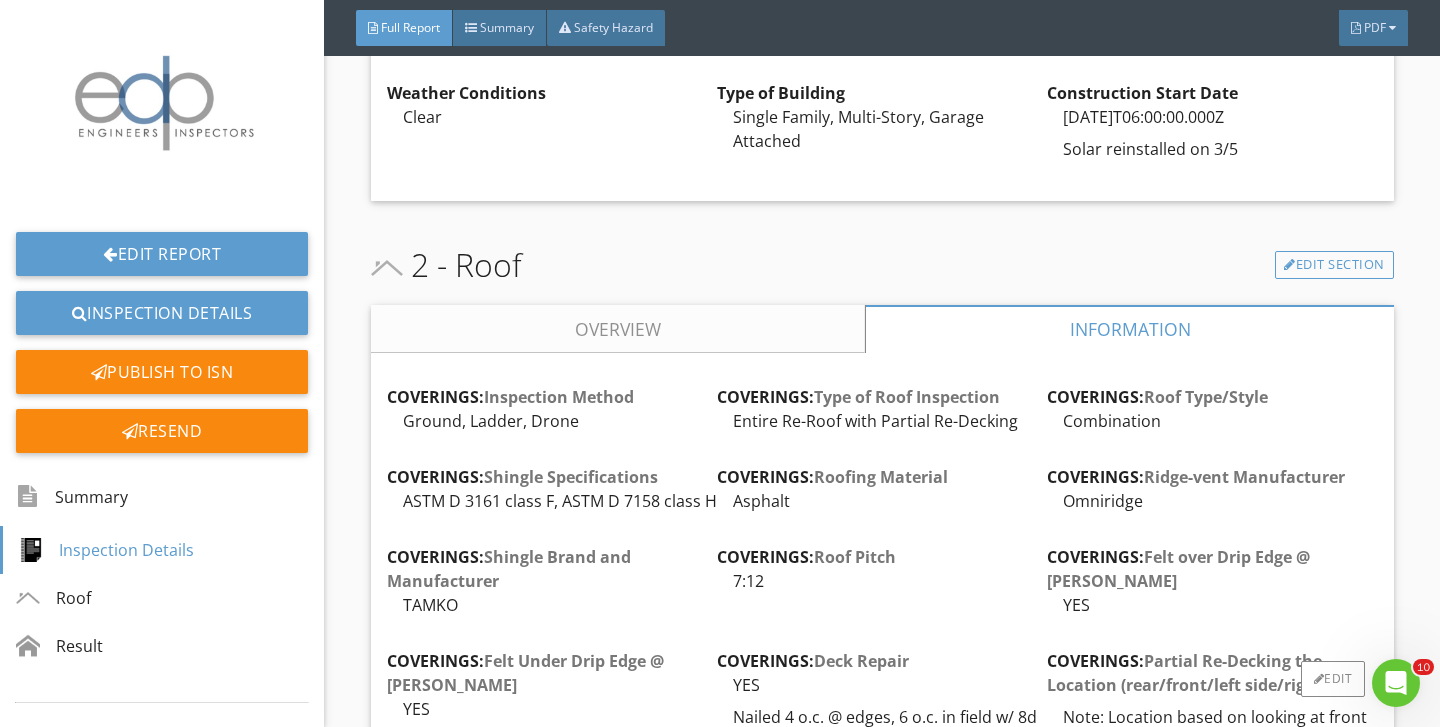 scroll, scrollTop: 758, scrollLeft: 0, axis: vertical 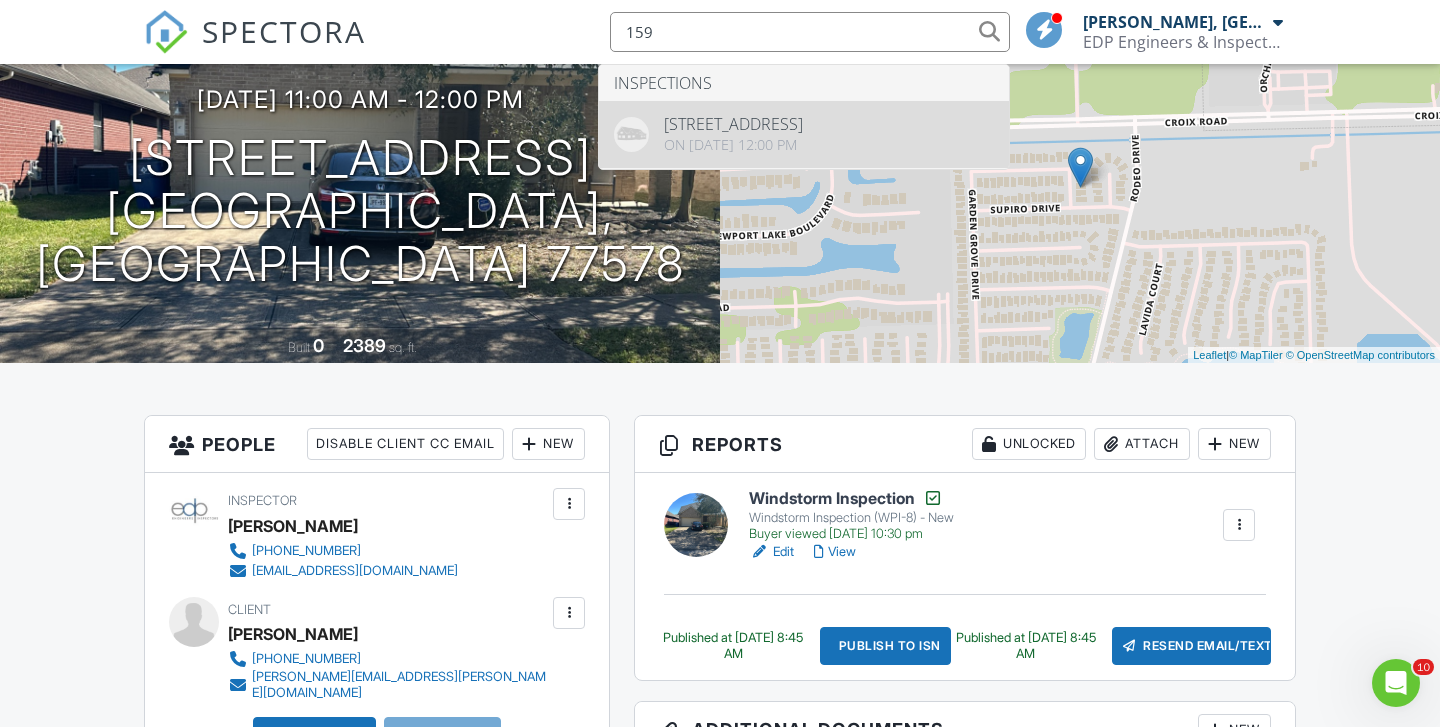 type on "159" 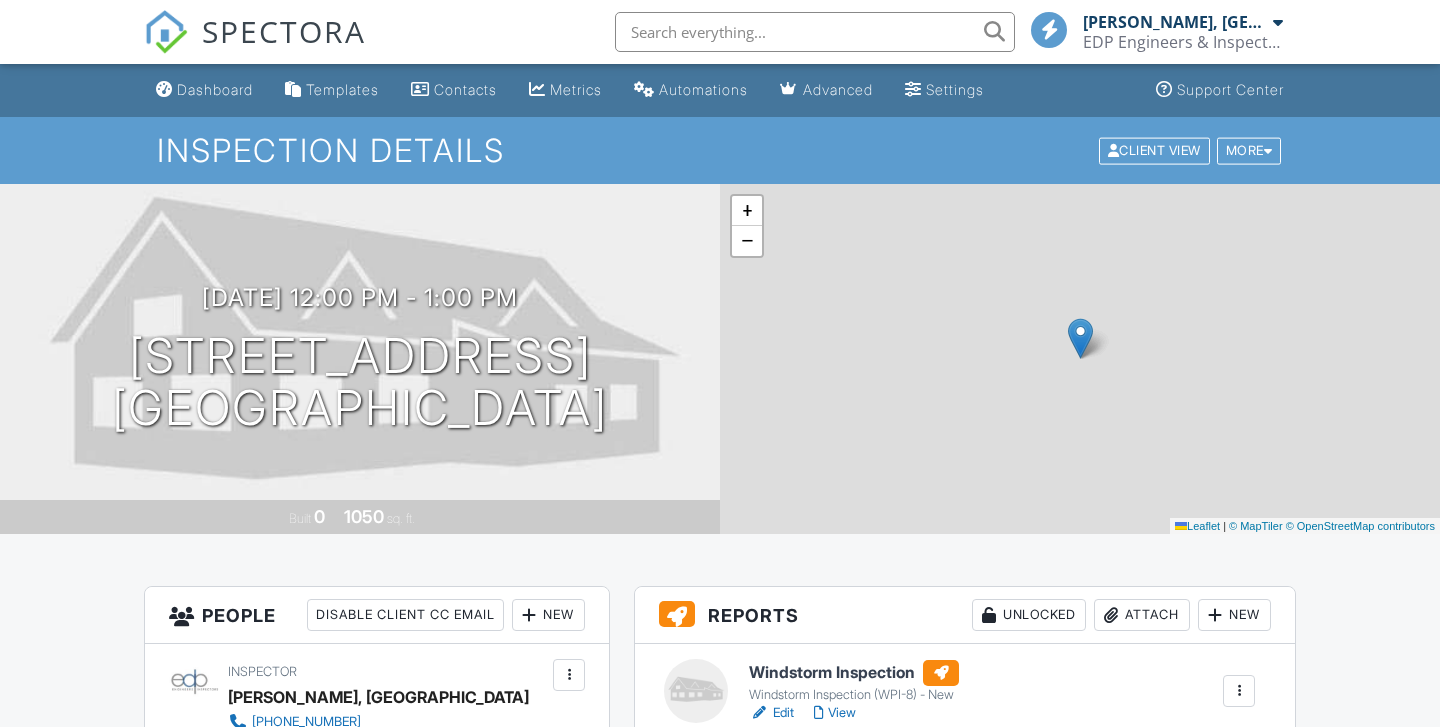 scroll, scrollTop: 0, scrollLeft: 0, axis: both 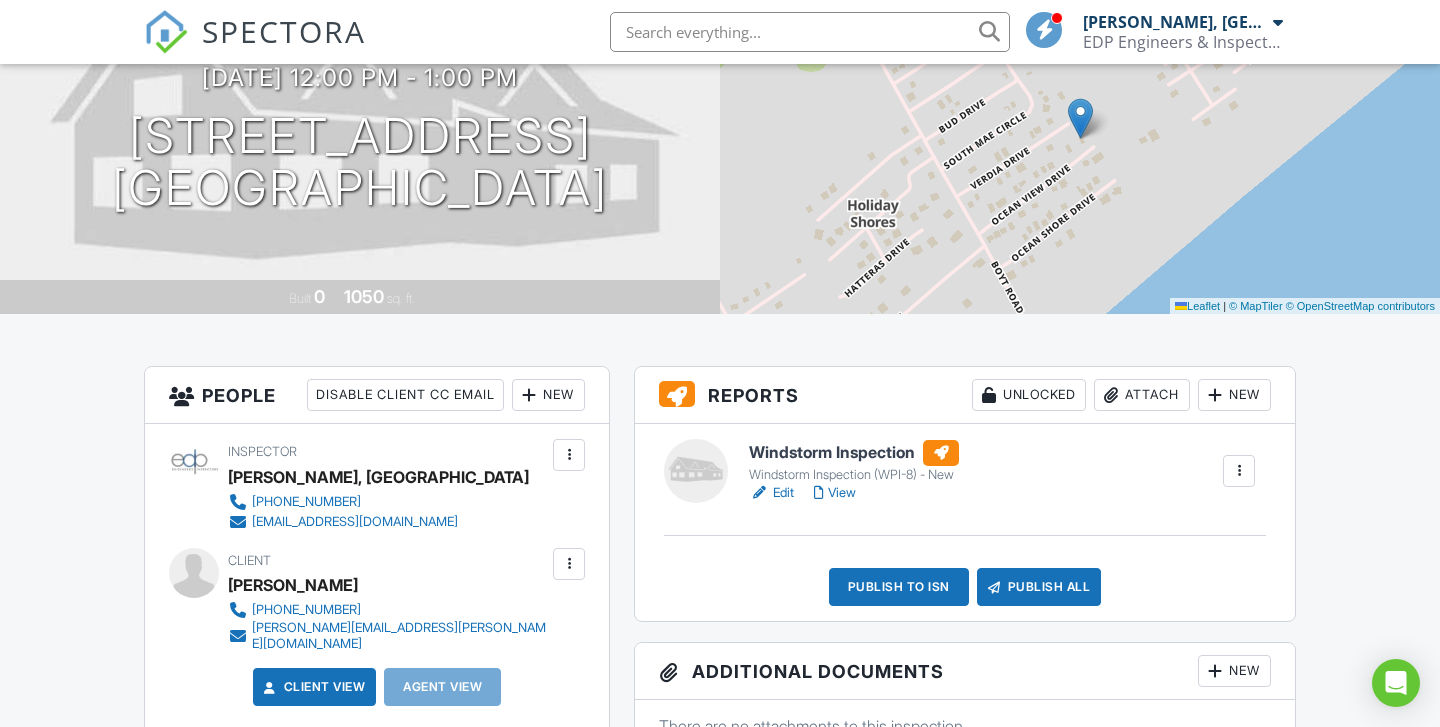 click on "View" at bounding box center [835, 493] 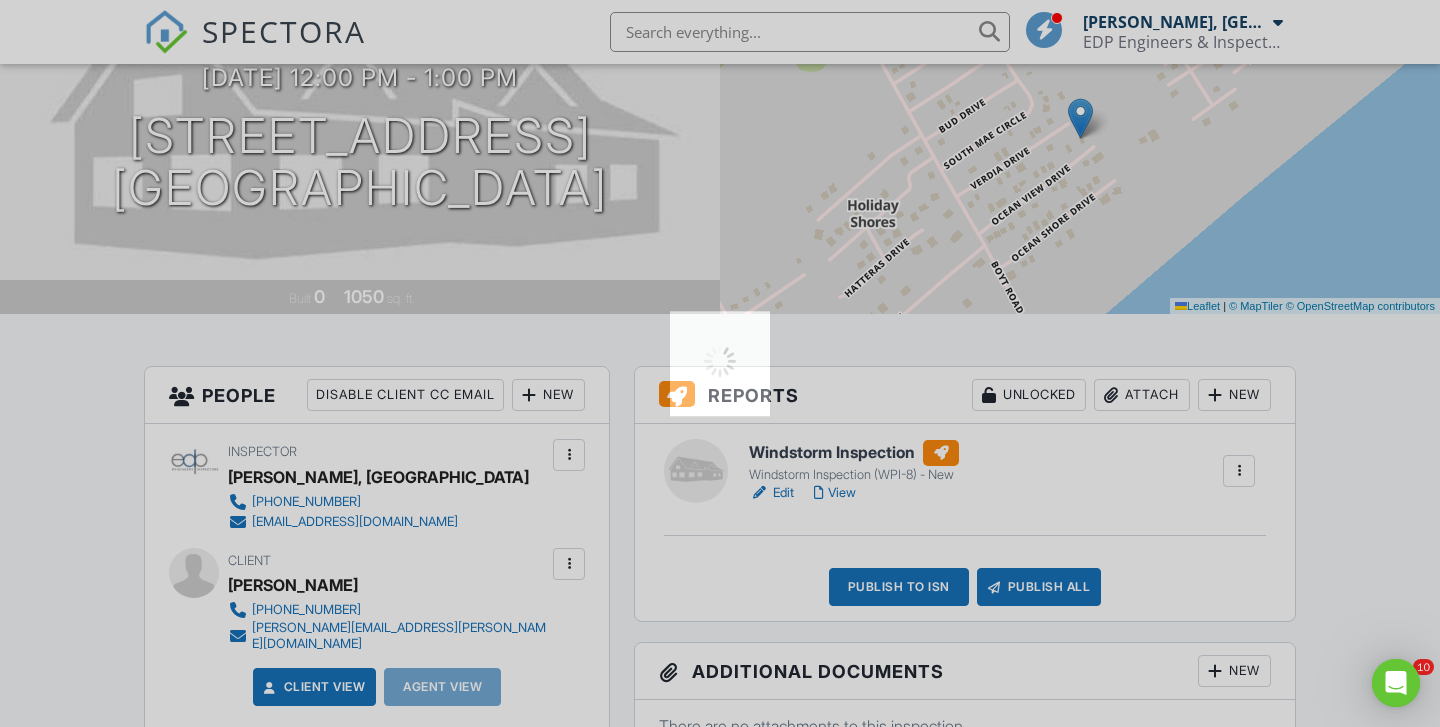 scroll, scrollTop: 0, scrollLeft: 0, axis: both 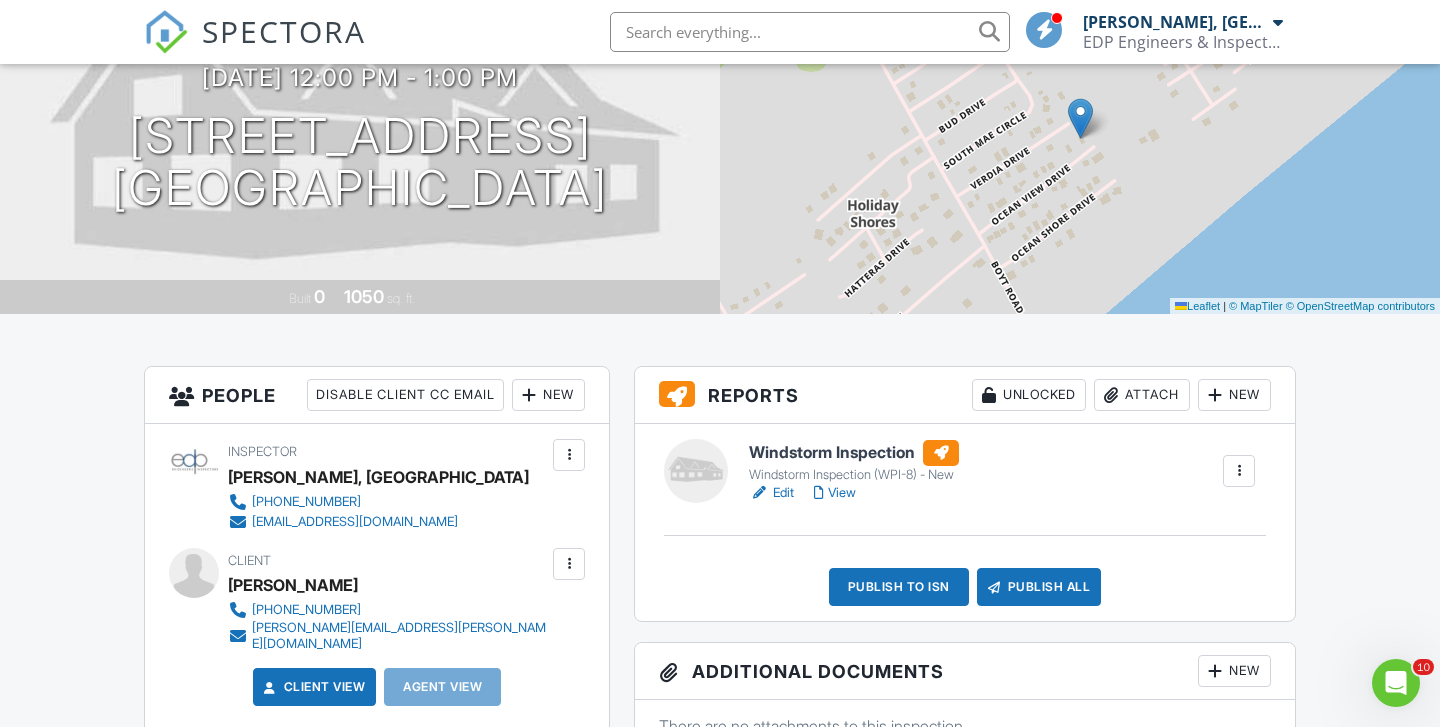 click at bounding box center [810, 32] 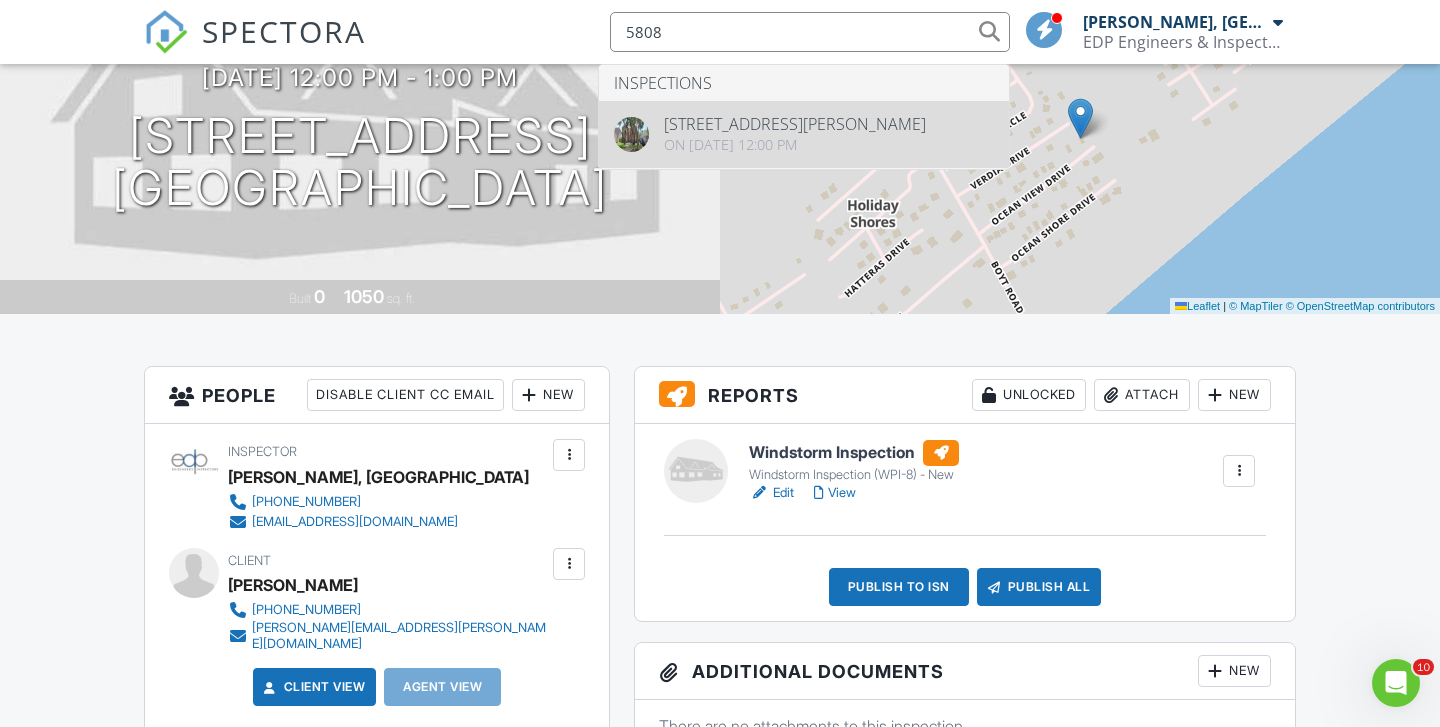 type on "5808" 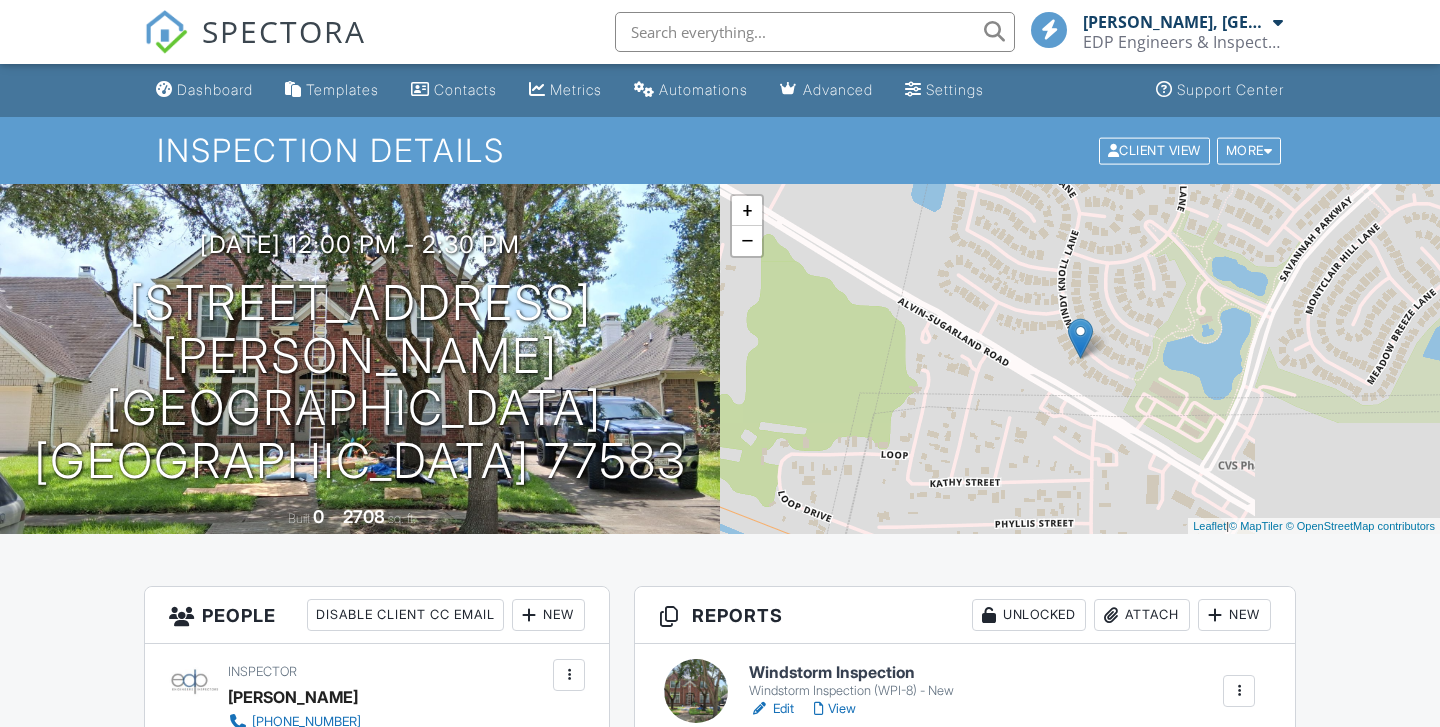 scroll, scrollTop: 303, scrollLeft: 0, axis: vertical 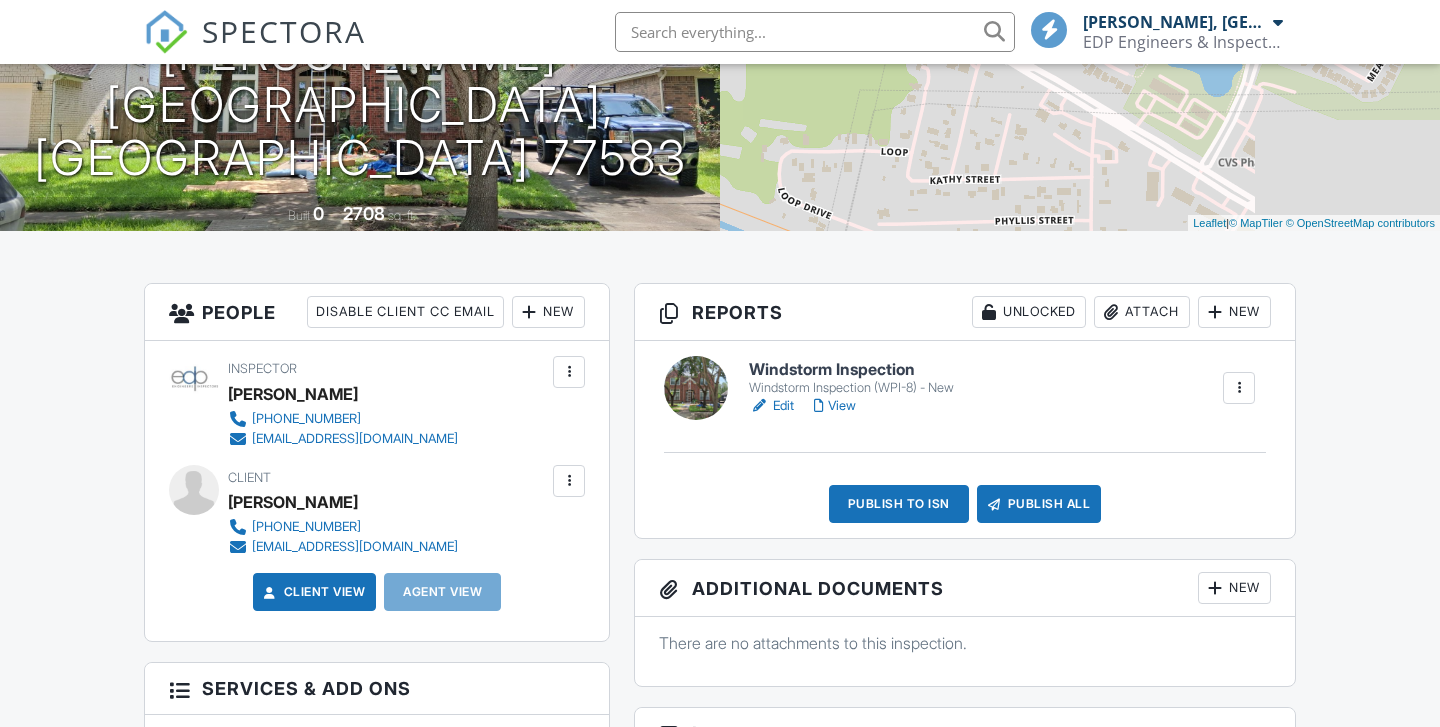 click on "View" at bounding box center [835, 406] 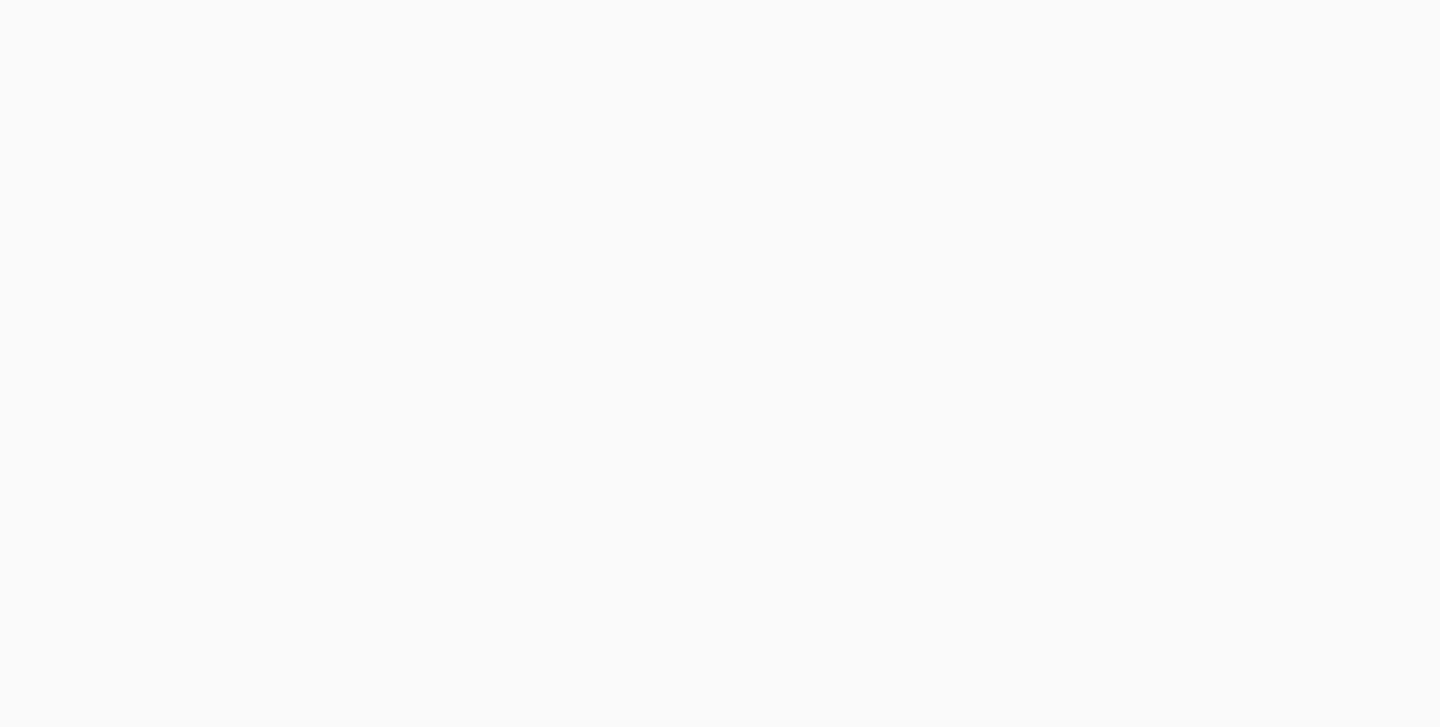 scroll, scrollTop: 0, scrollLeft: 0, axis: both 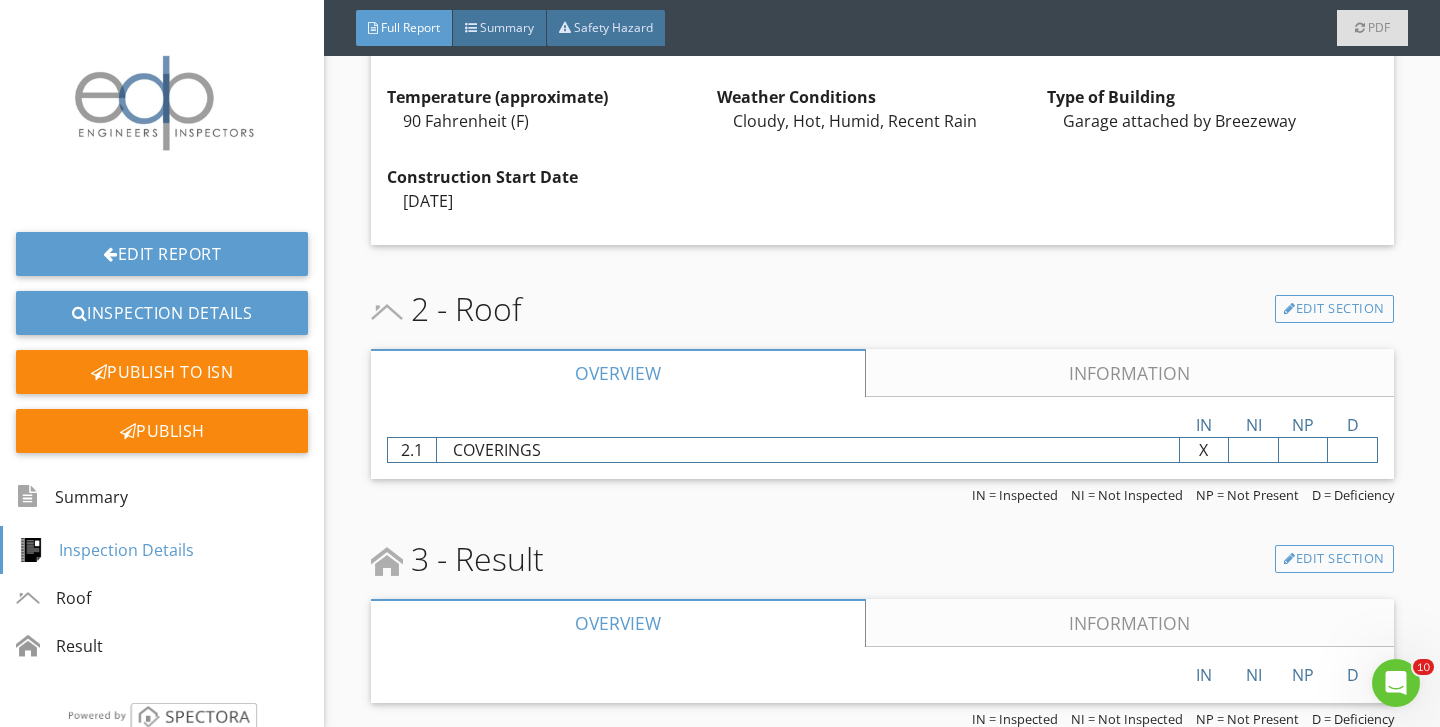 click on "Information" at bounding box center [1129, 623] 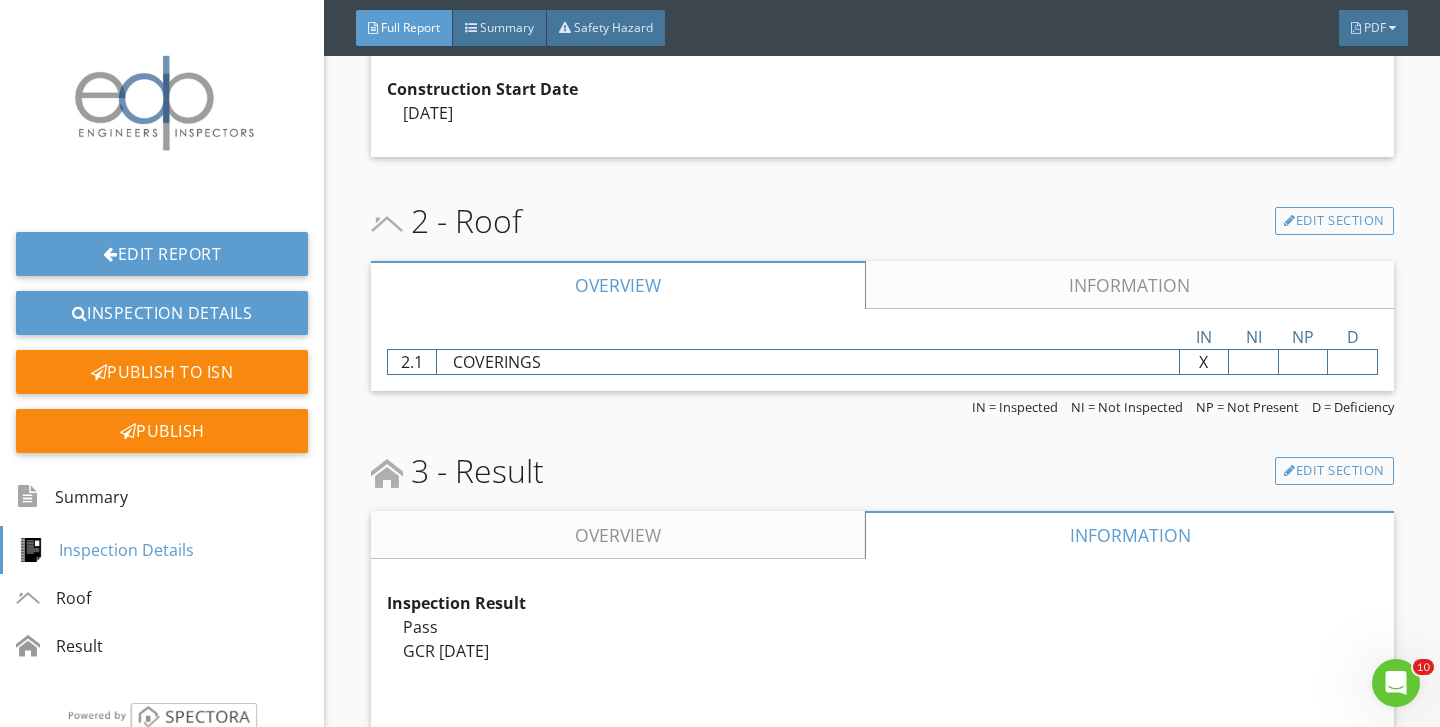 scroll, scrollTop: 1019, scrollLeft: 0, axis: vertical 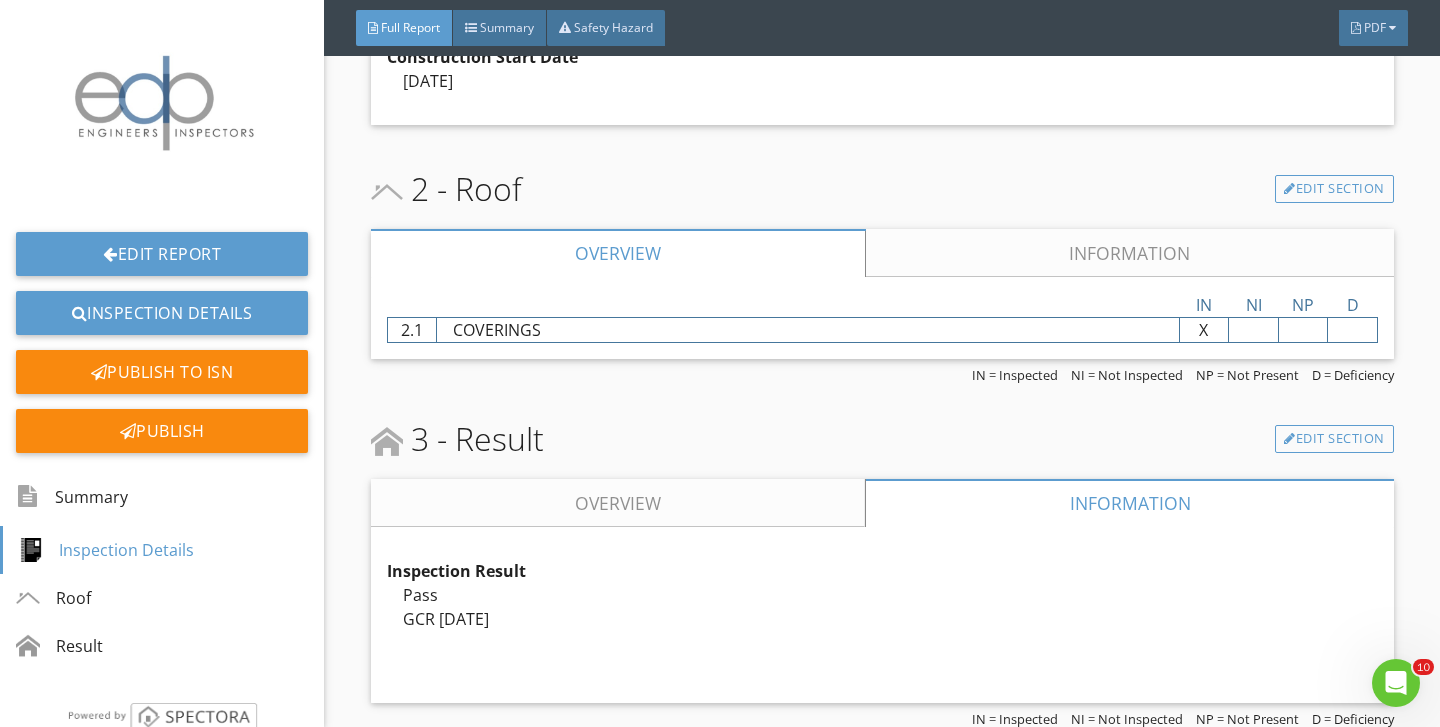 click on "Inspection Result
Pass
GCR 05/29/25
Edit" at bounding box center (882, 615) 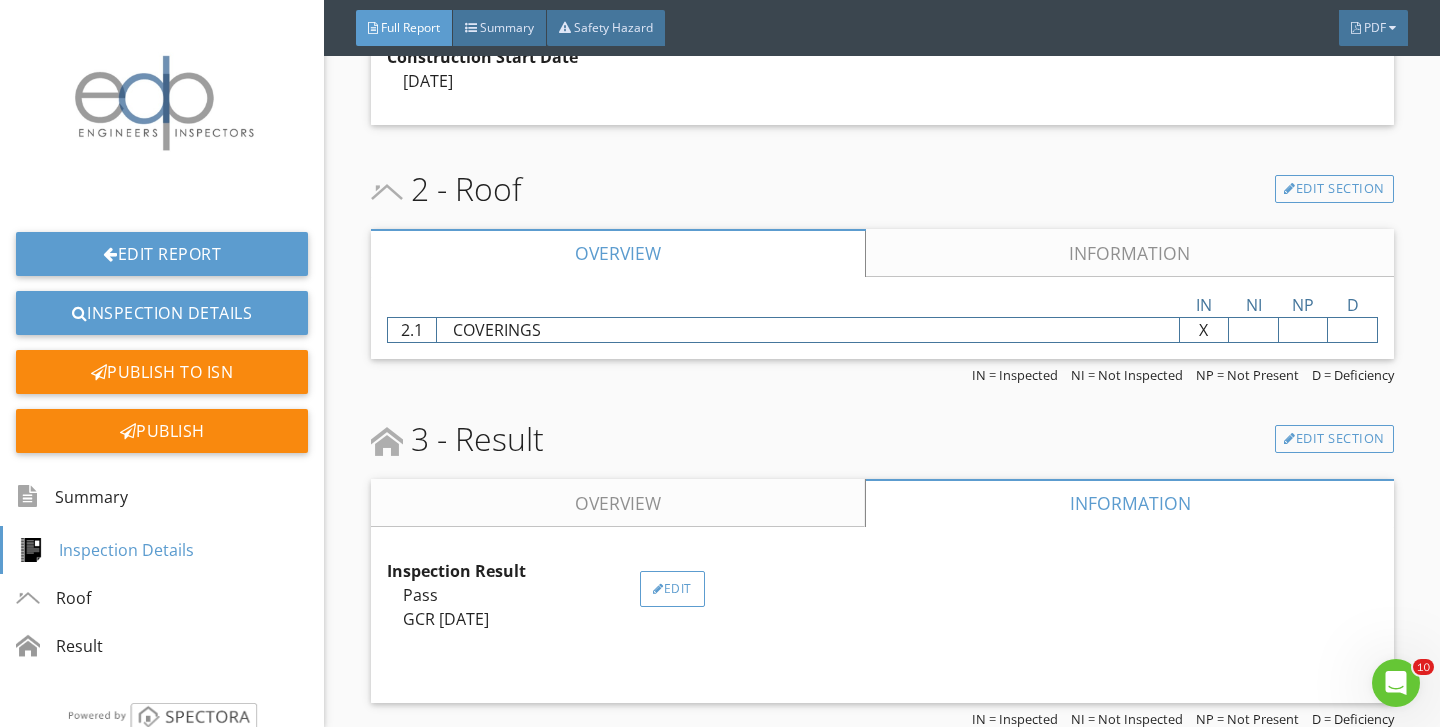 click on "Edit" at bounding box center (672, 589) 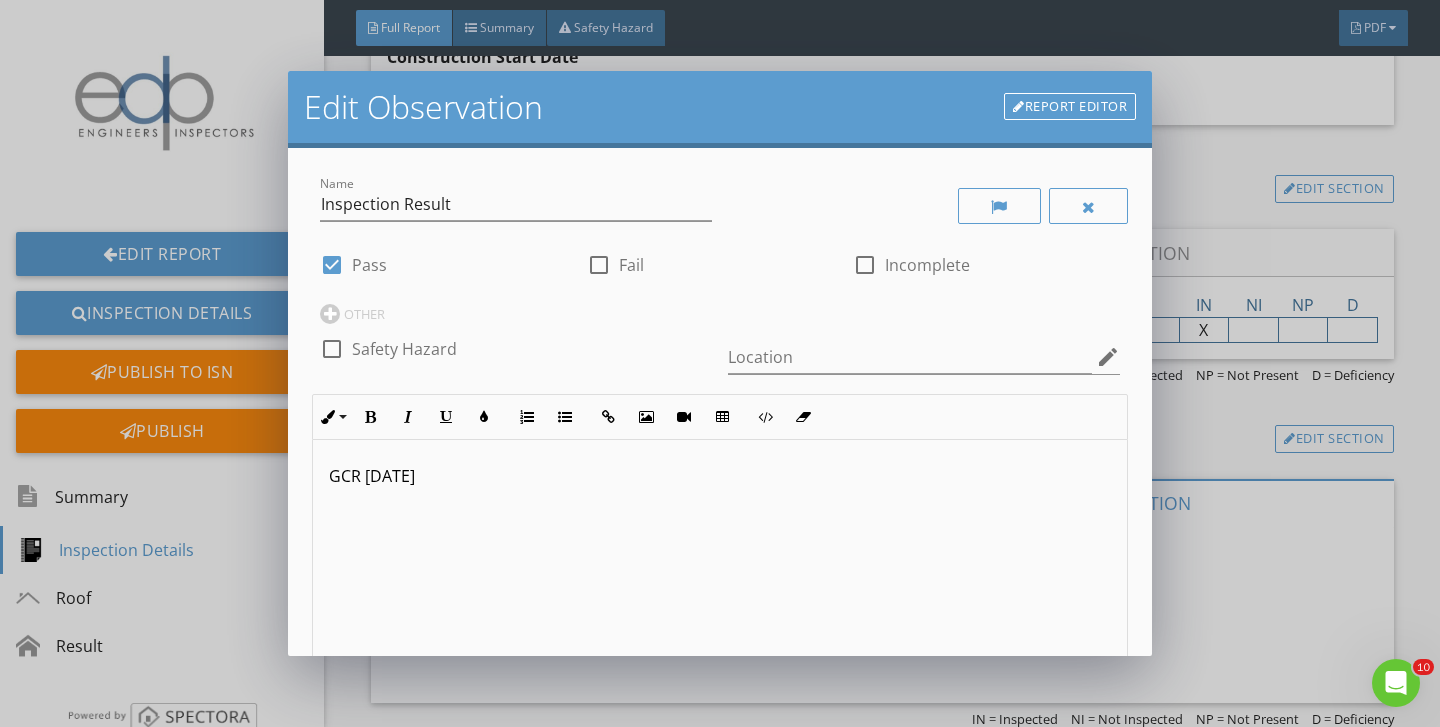 click on "GCR 05/29/25" at bounding box center (720, 476) 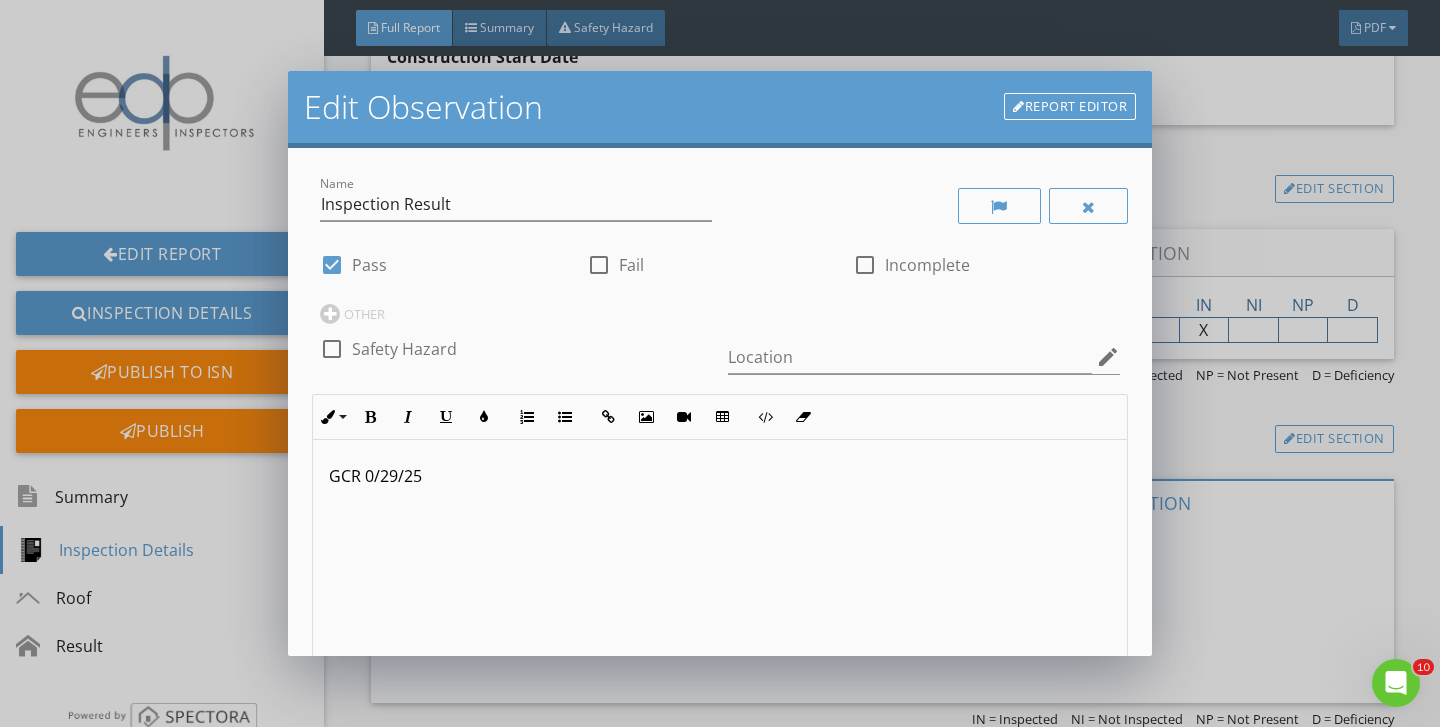 type 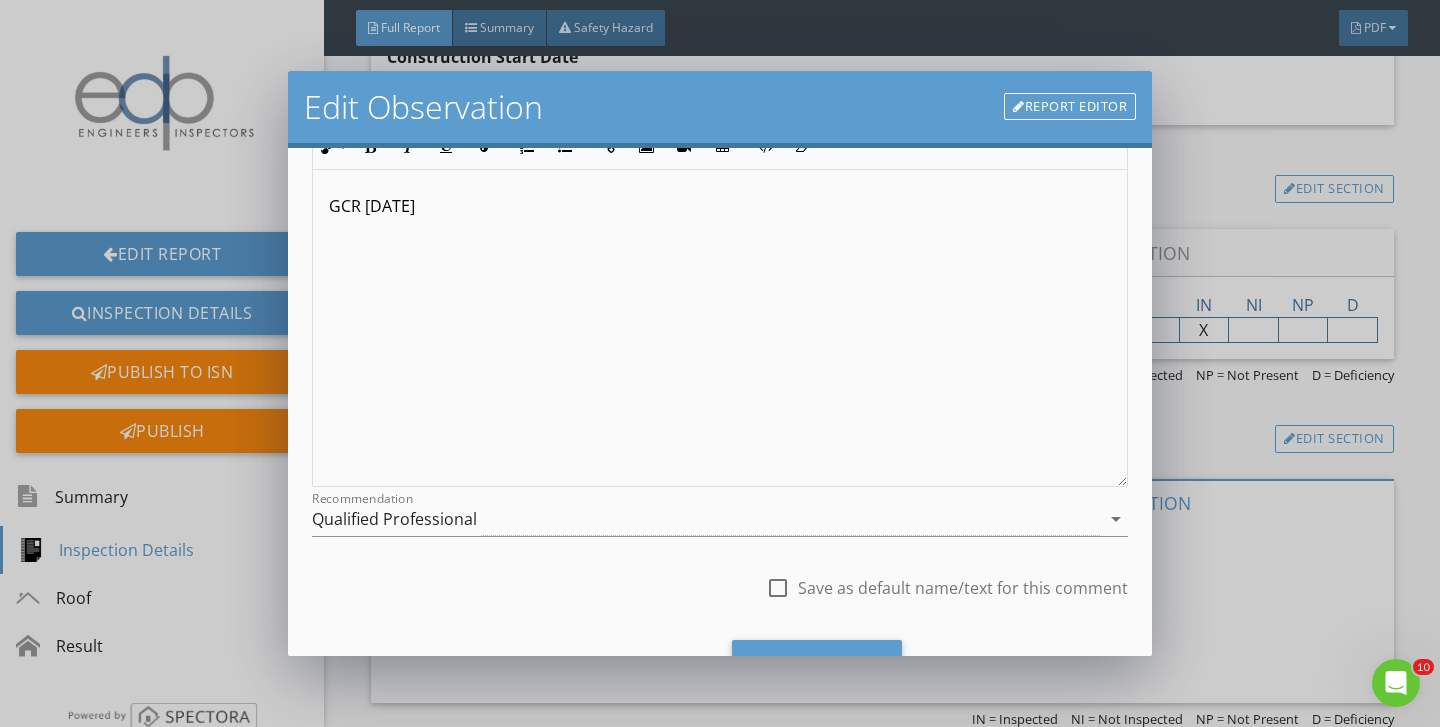 scroll, scrollTop: 362, scrollLeft: 0, axis: vertical 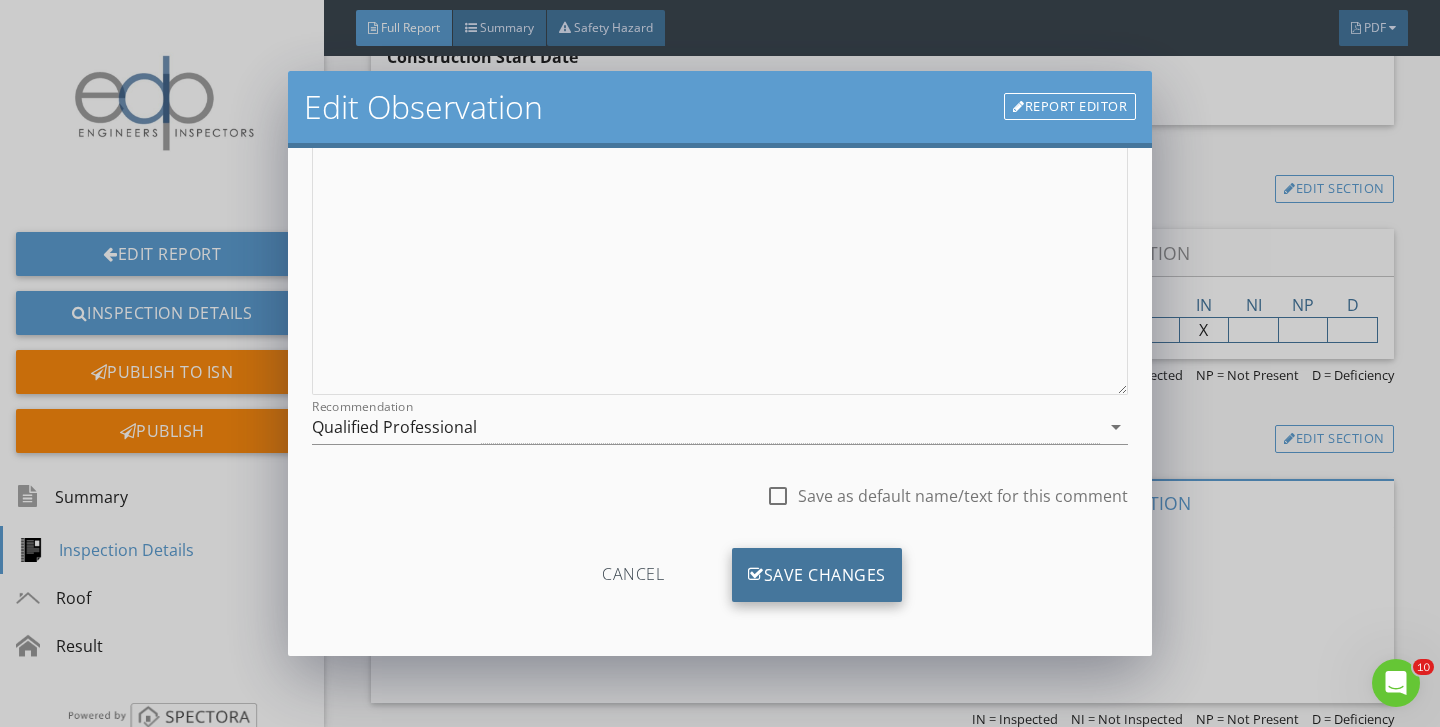 click on "Save Changes" at bounding box center (817, 575) 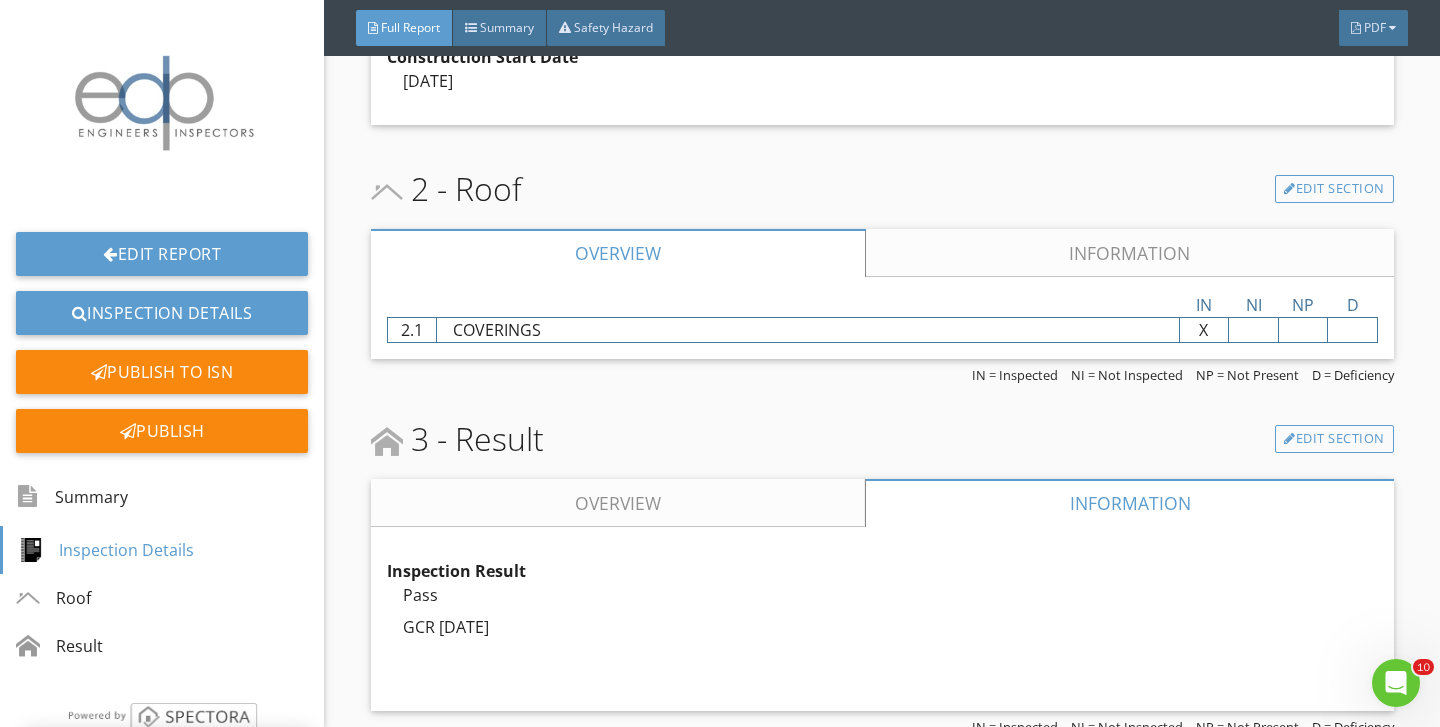 scroll, scrollTop: 125, scrollLeft: 0, axis: vertical 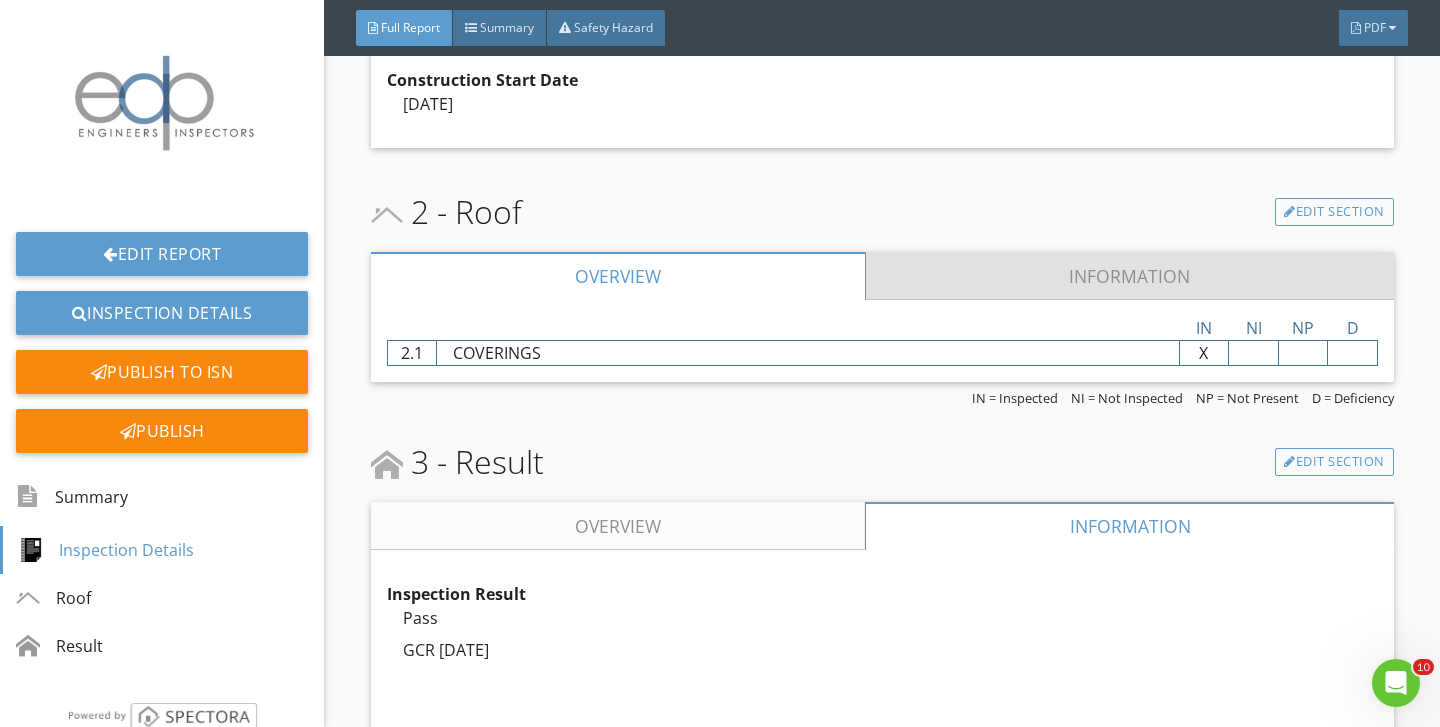 click on "Information" at bounding box center [1129, 276] 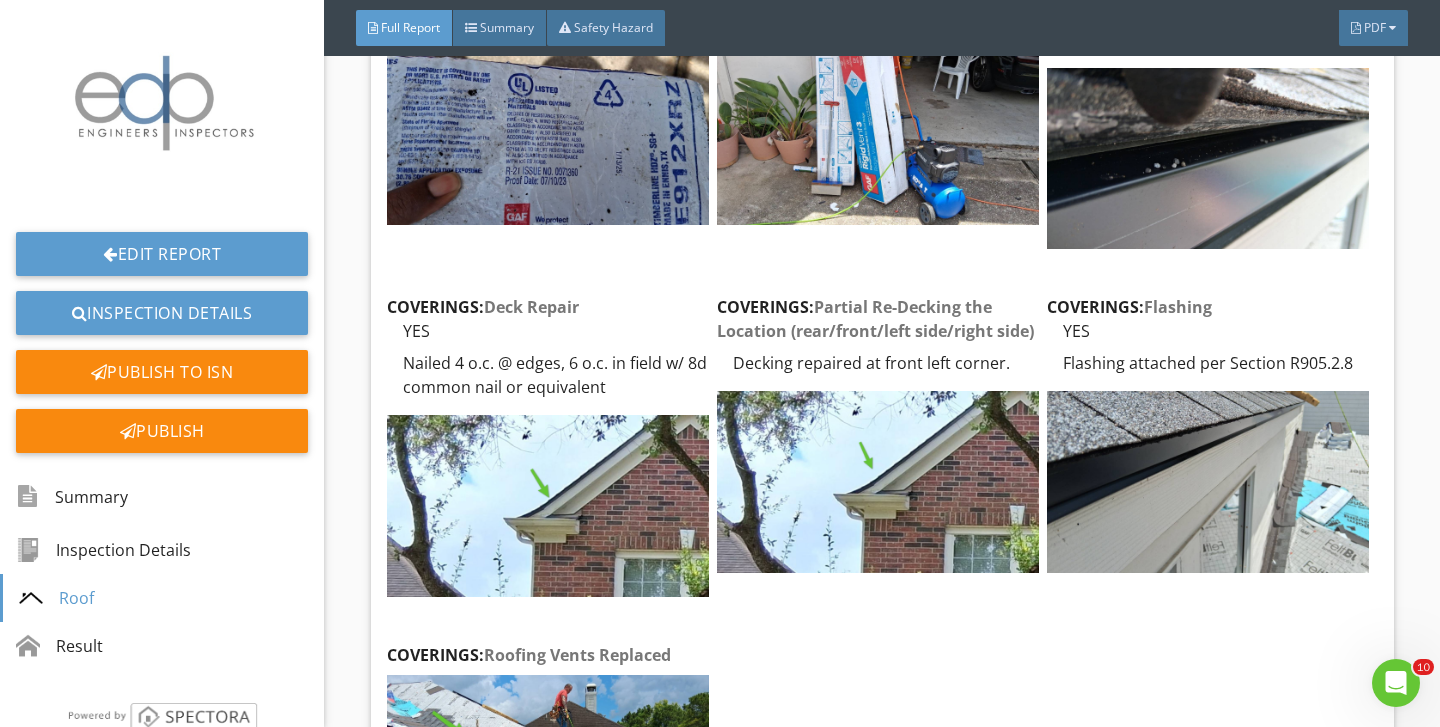 scroll, scrollTop: 1610, scrollLeft: 0, axis: vertical 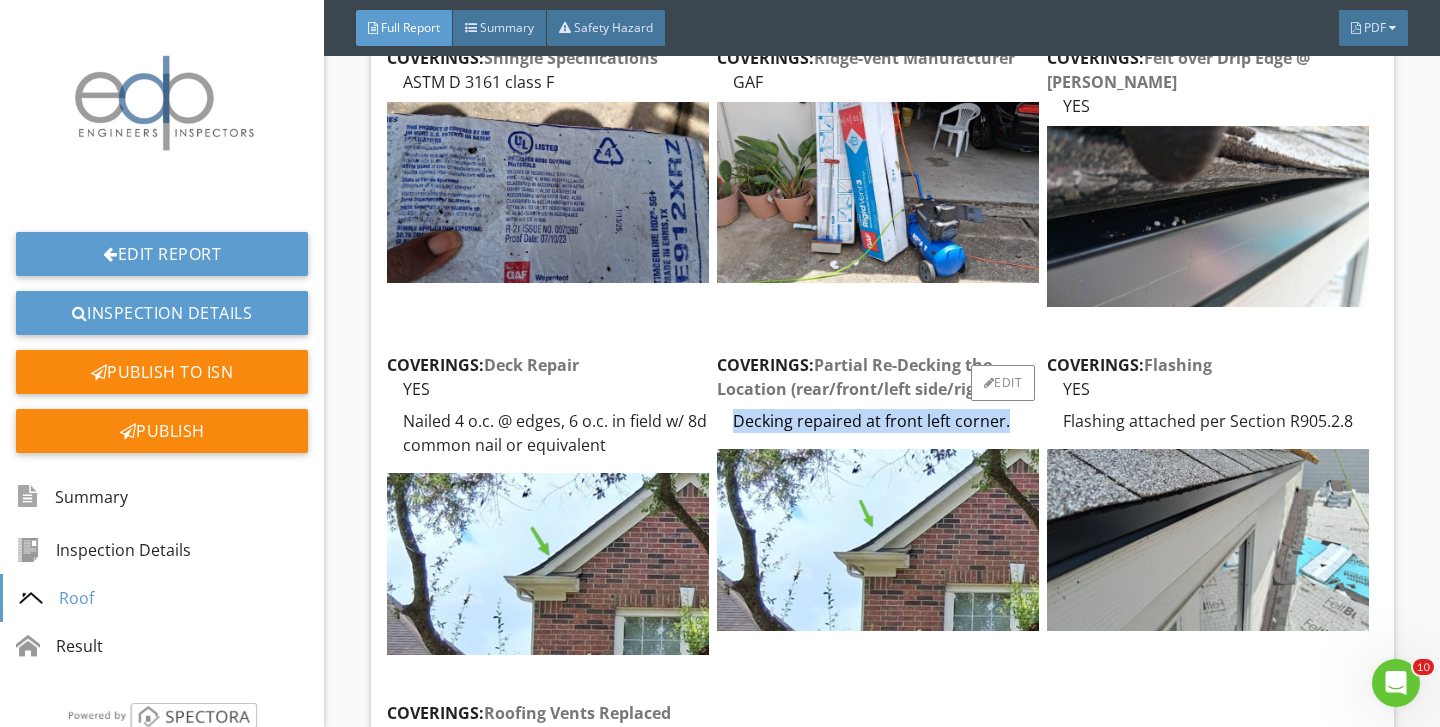 drag, startPoint x: 733, startPoint y: 397, endPoint x: 1007, endPoint y: 404, distance: 274.08942 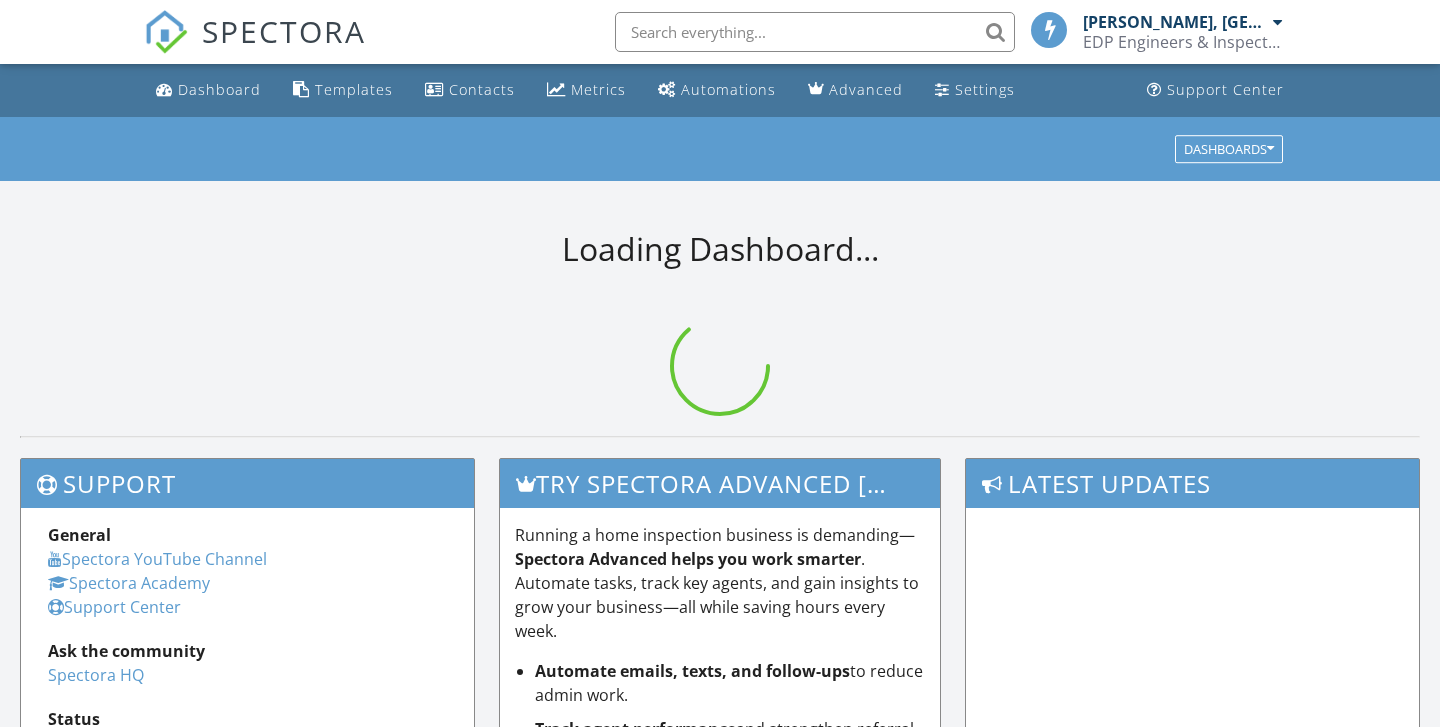 scroll, scrollTop: 0, scrollLeft: 0, axis: both 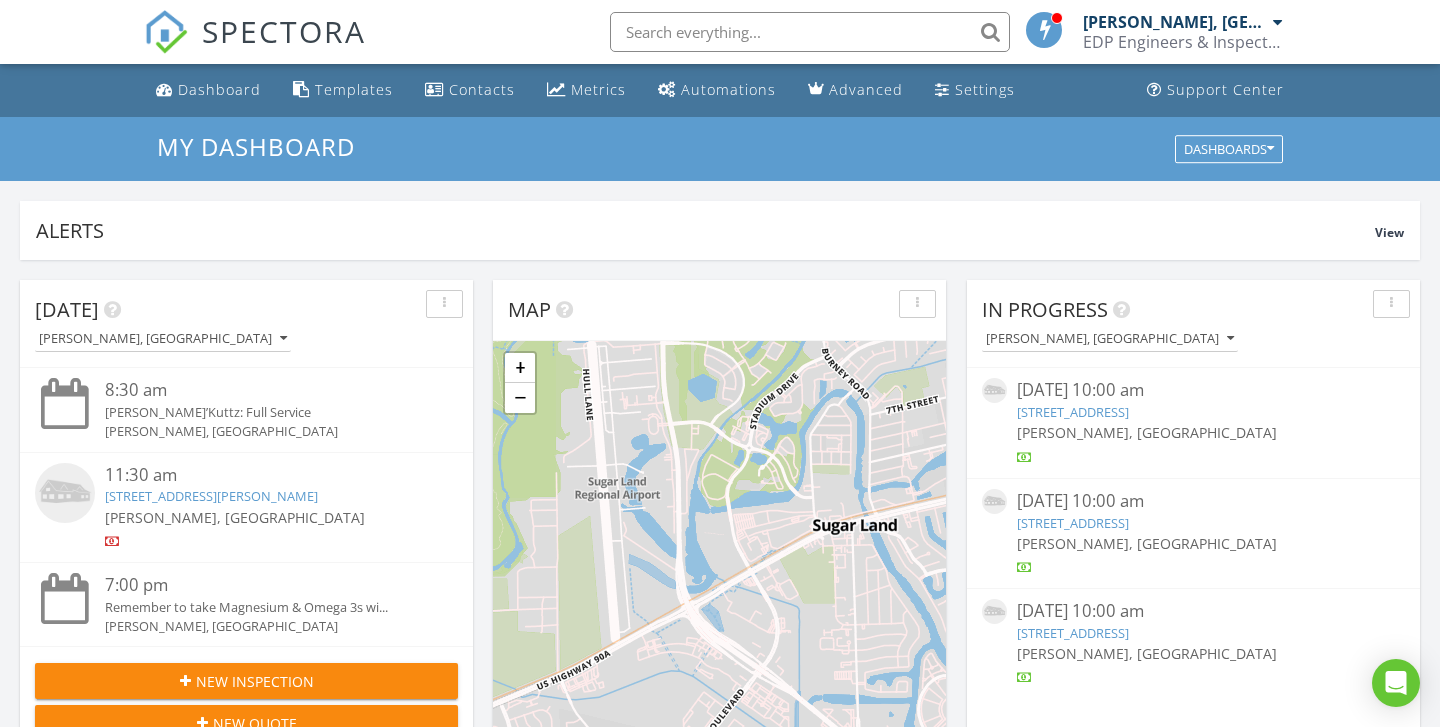 click at bounding box center (810, 32) 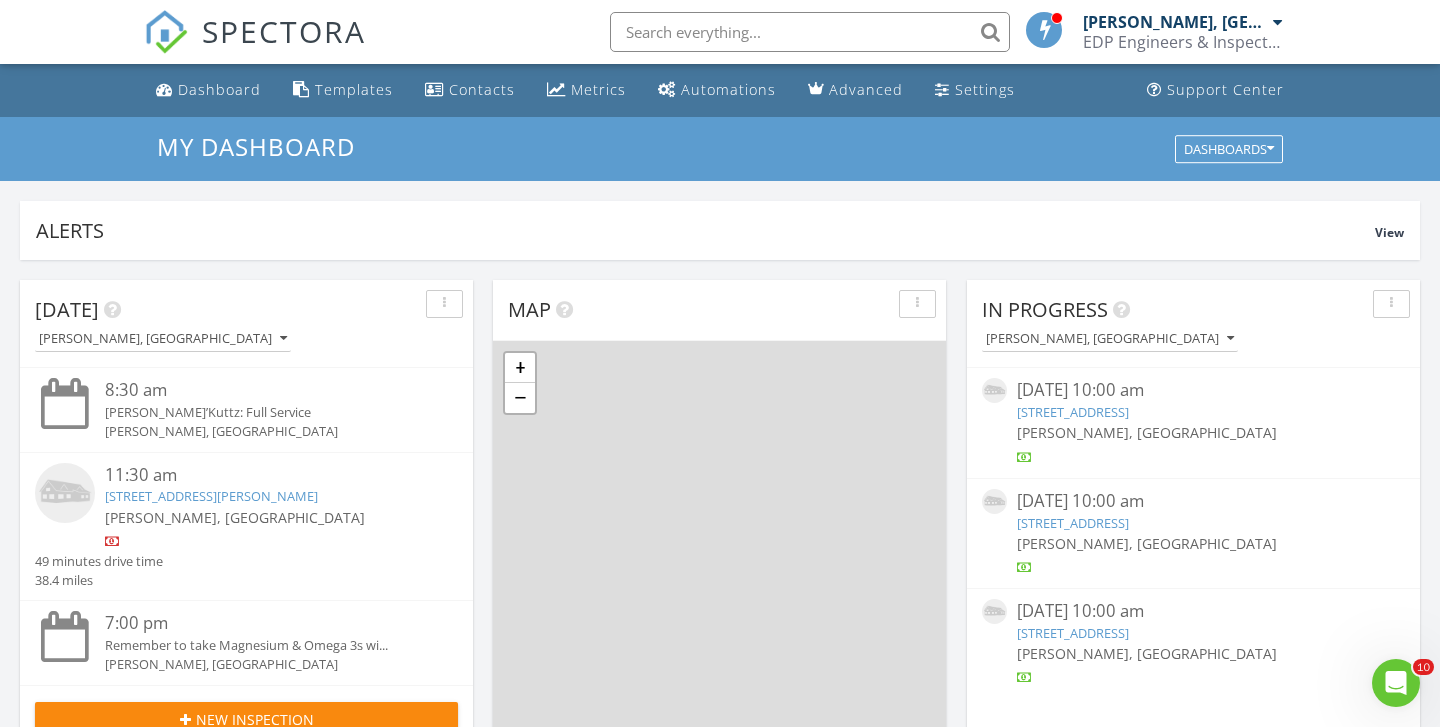 scroll, scrollTop: 0, scrollLeft: 0, axis: both 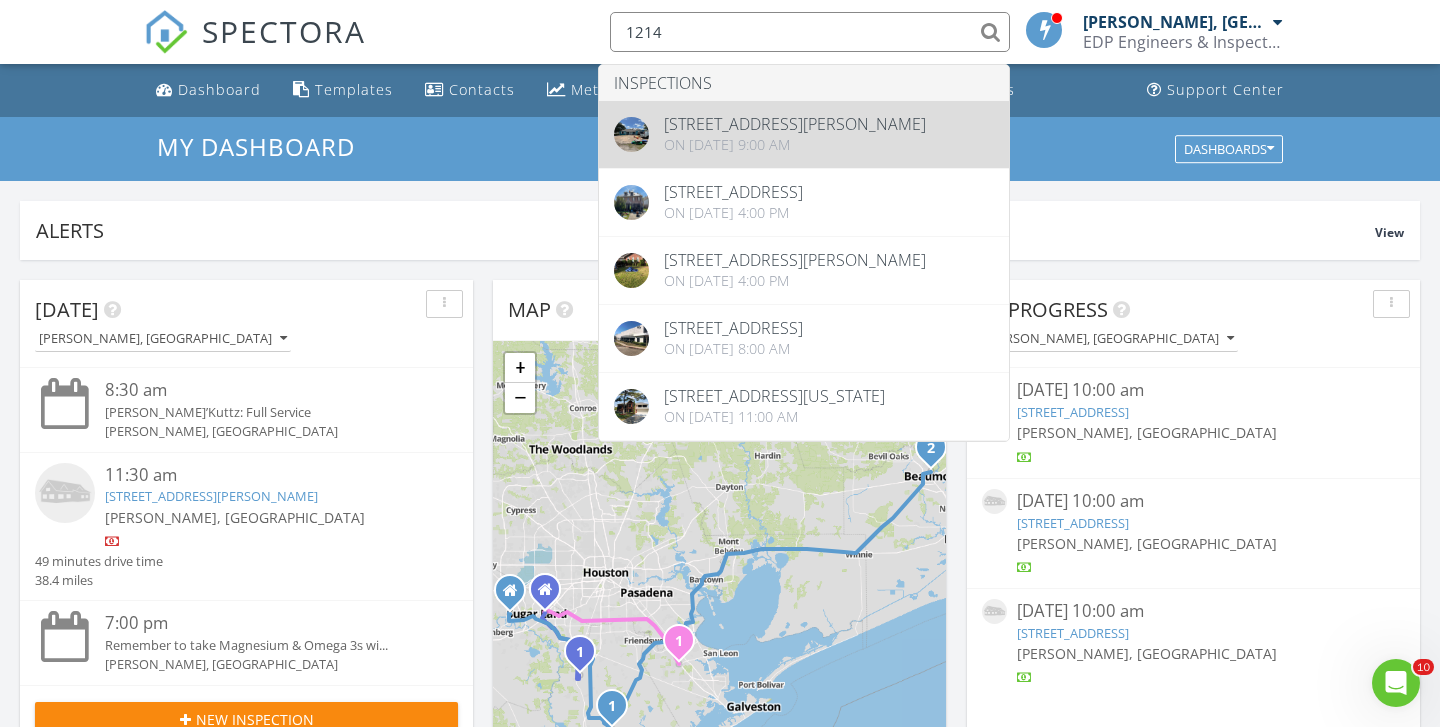 type on "1214" 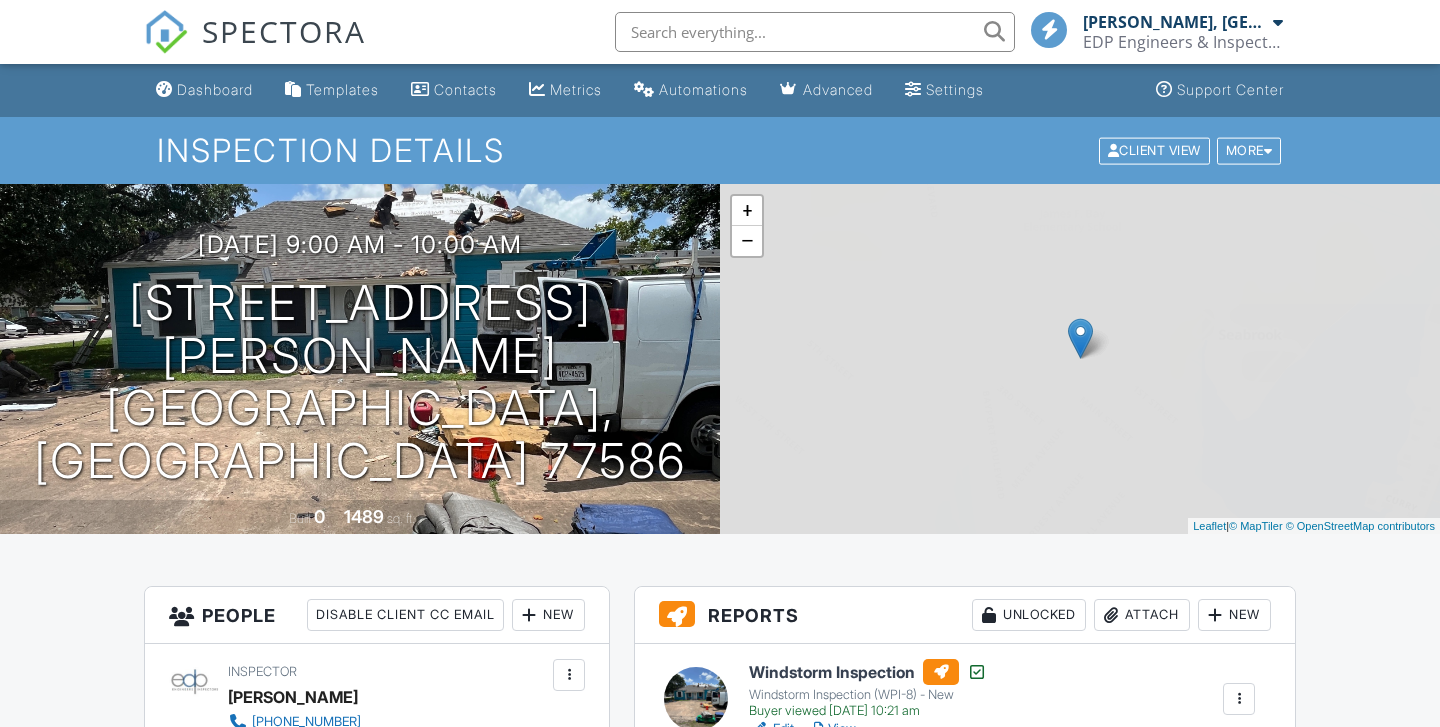 scroll, scrollTop: 0, scrollLeft: 0, axis: both 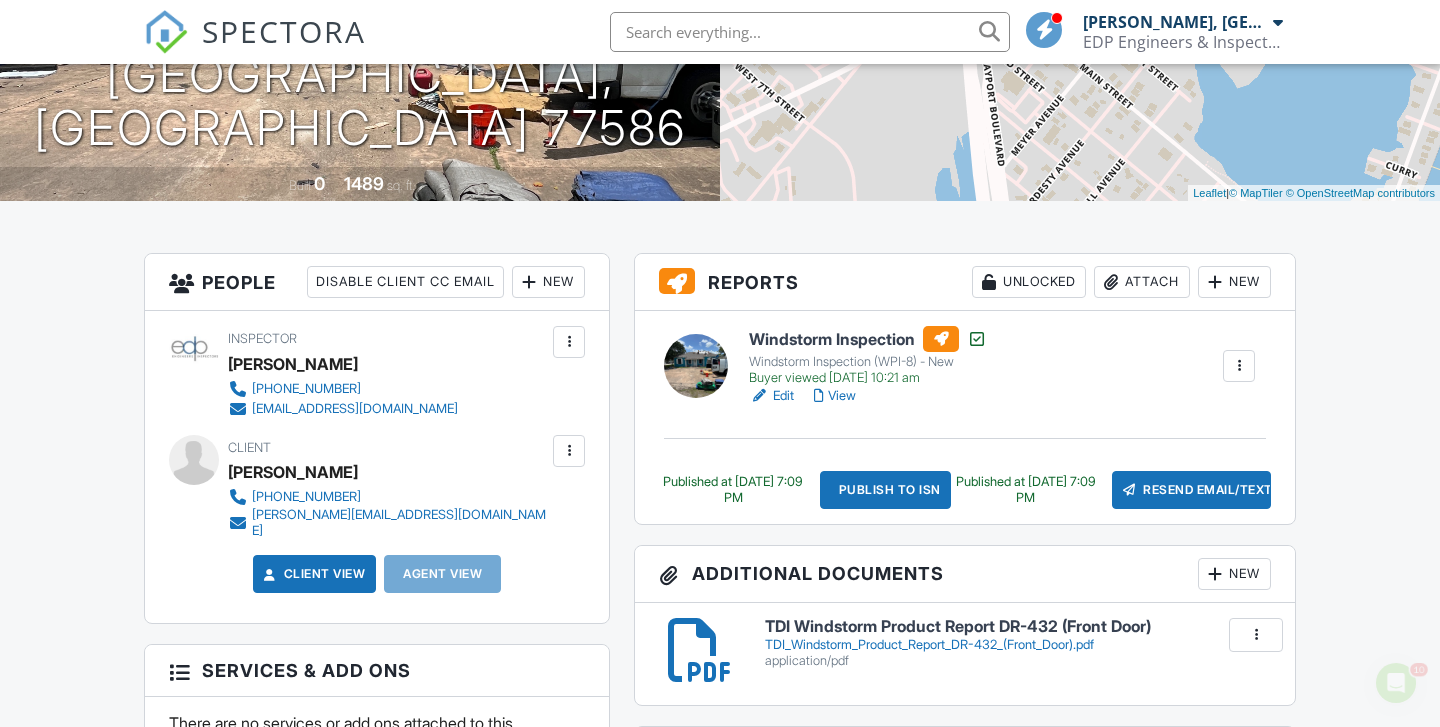 click on "View" at bounding box center (835, 396) 